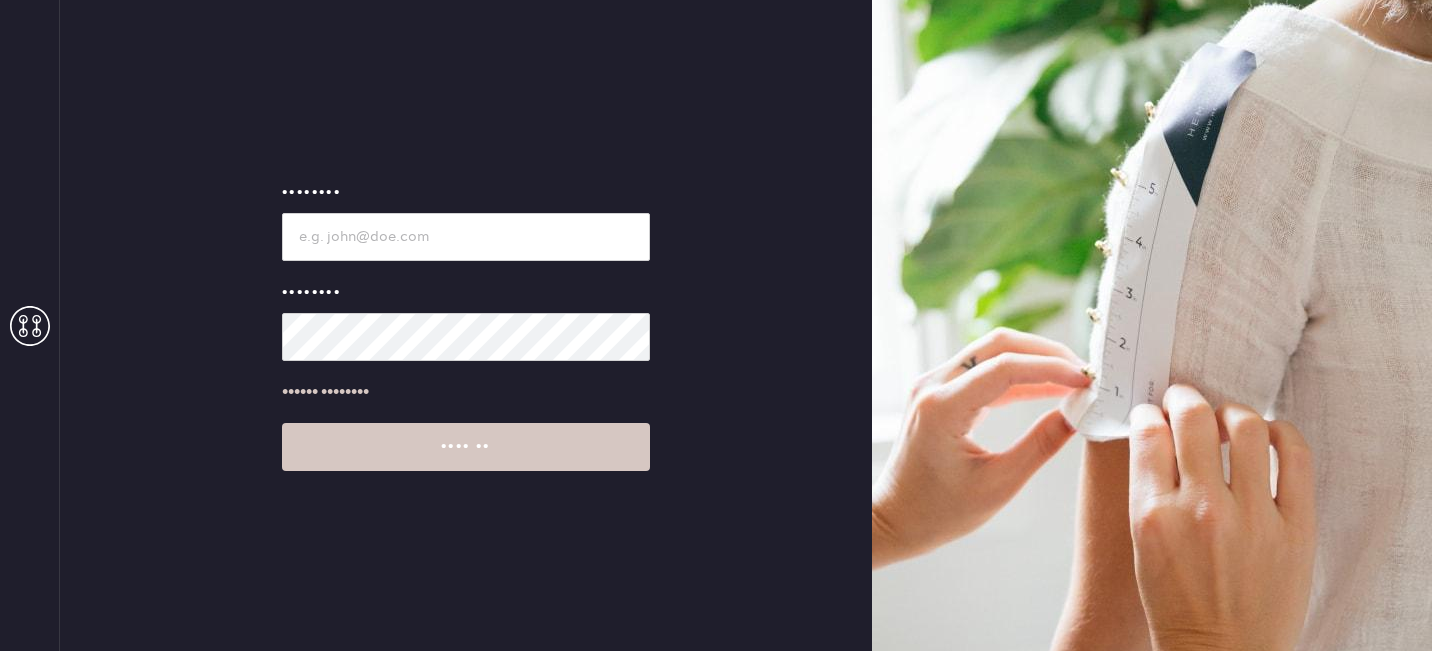 scroll, scrollTop: 0, scrollLeft: 0, axis: both 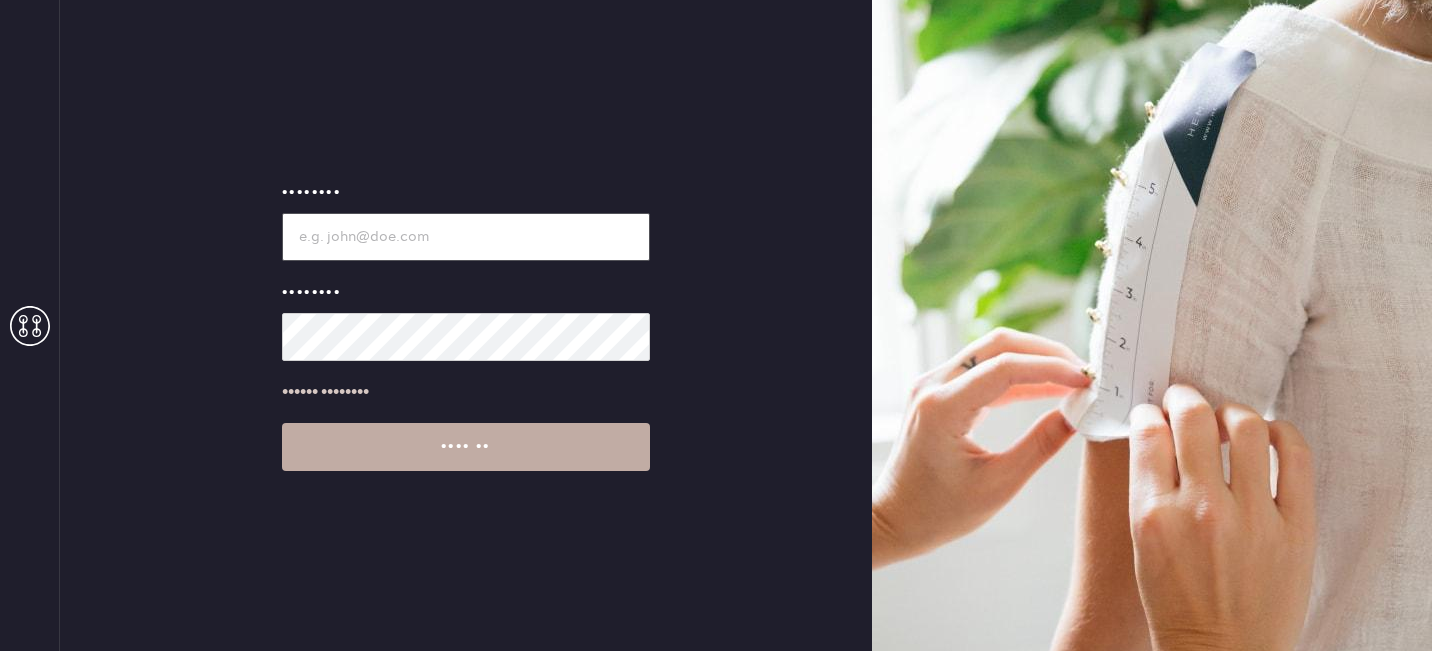 type on "•••••••••••••••" 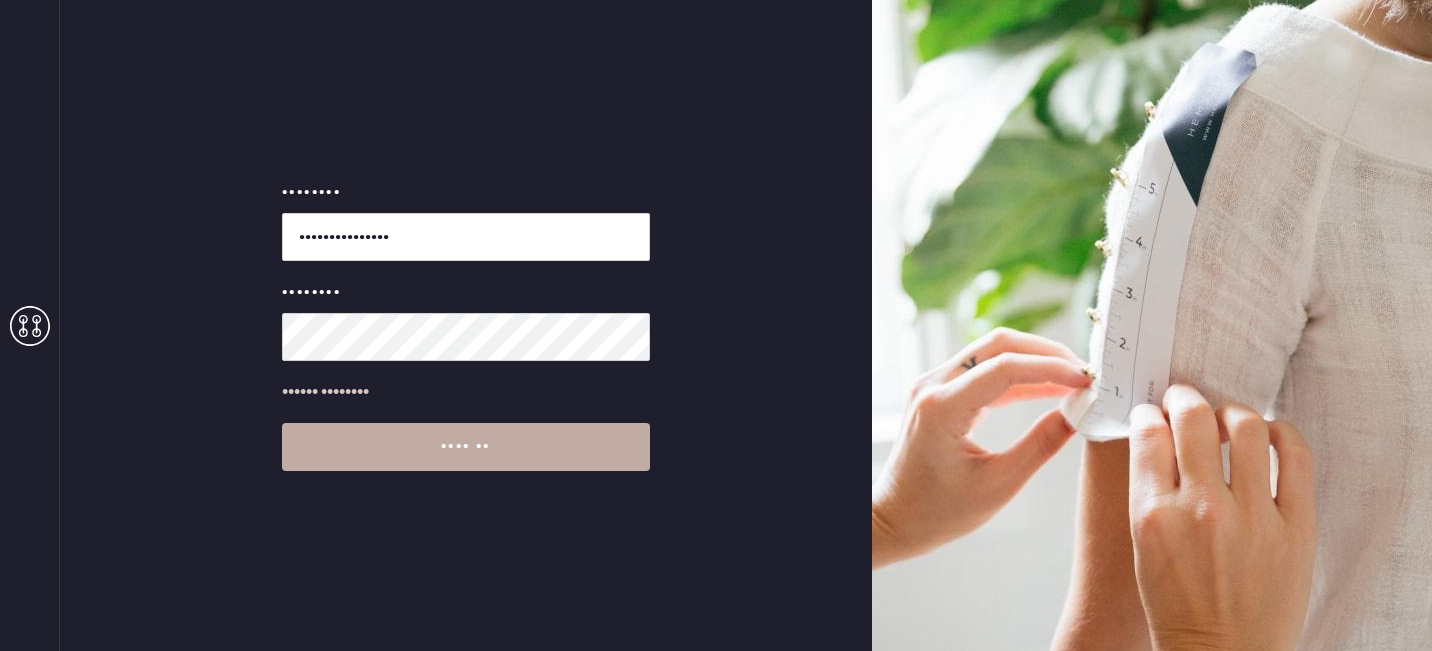 click on "•••• ••" at bounding box center (466, 447) 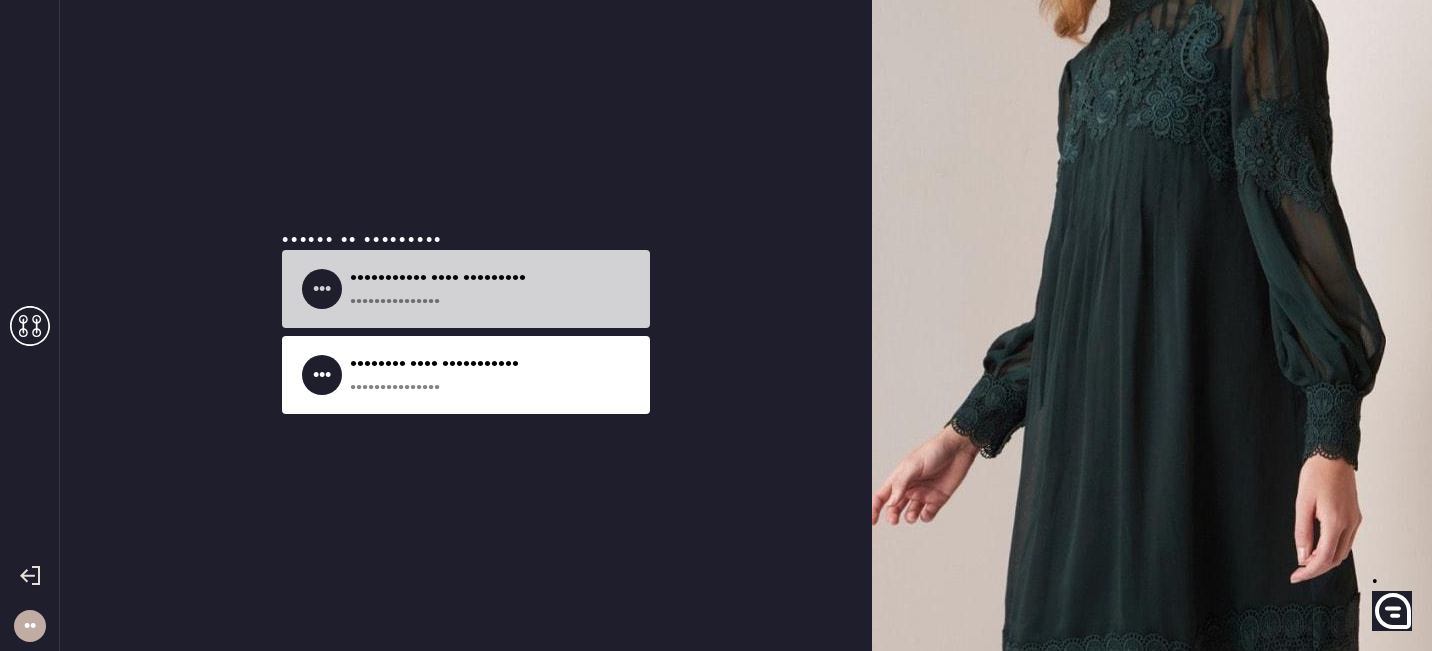 click on "•••••••••••••••" at bounding box center (492, 301) 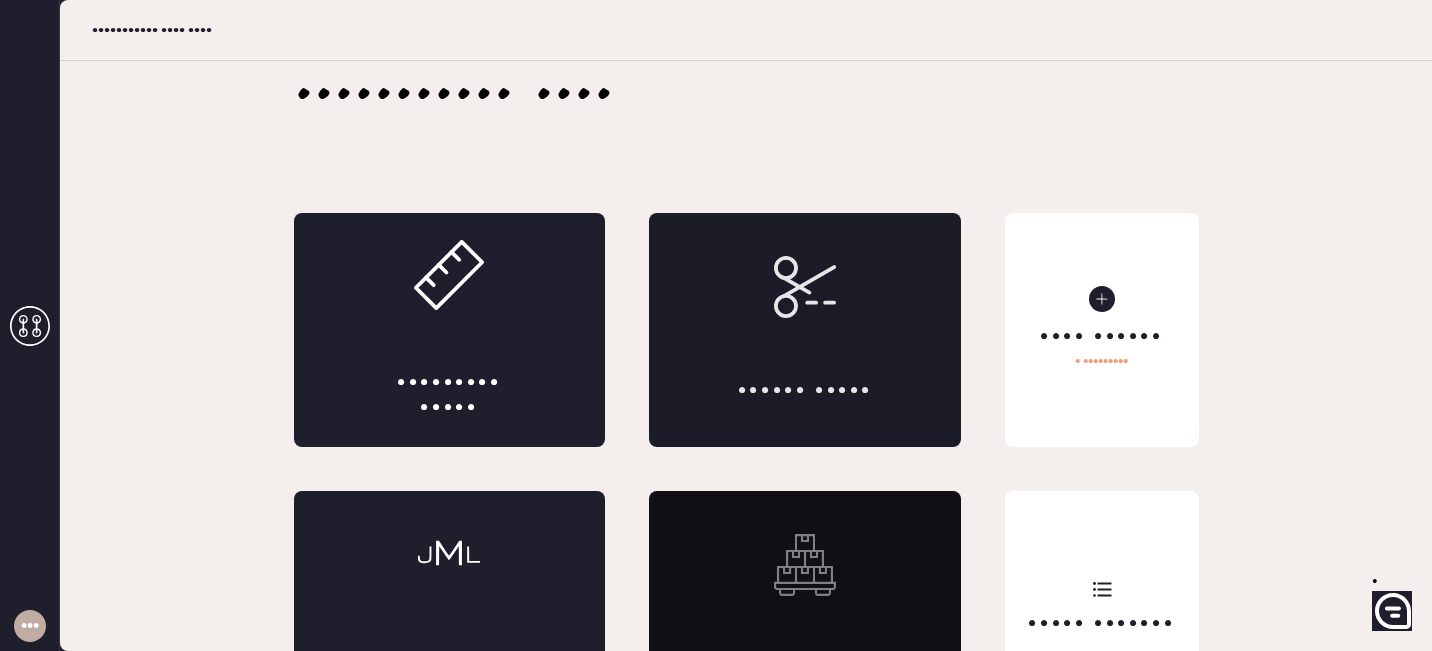 click on "•••••• •••••" at bounding box center [805, 330] 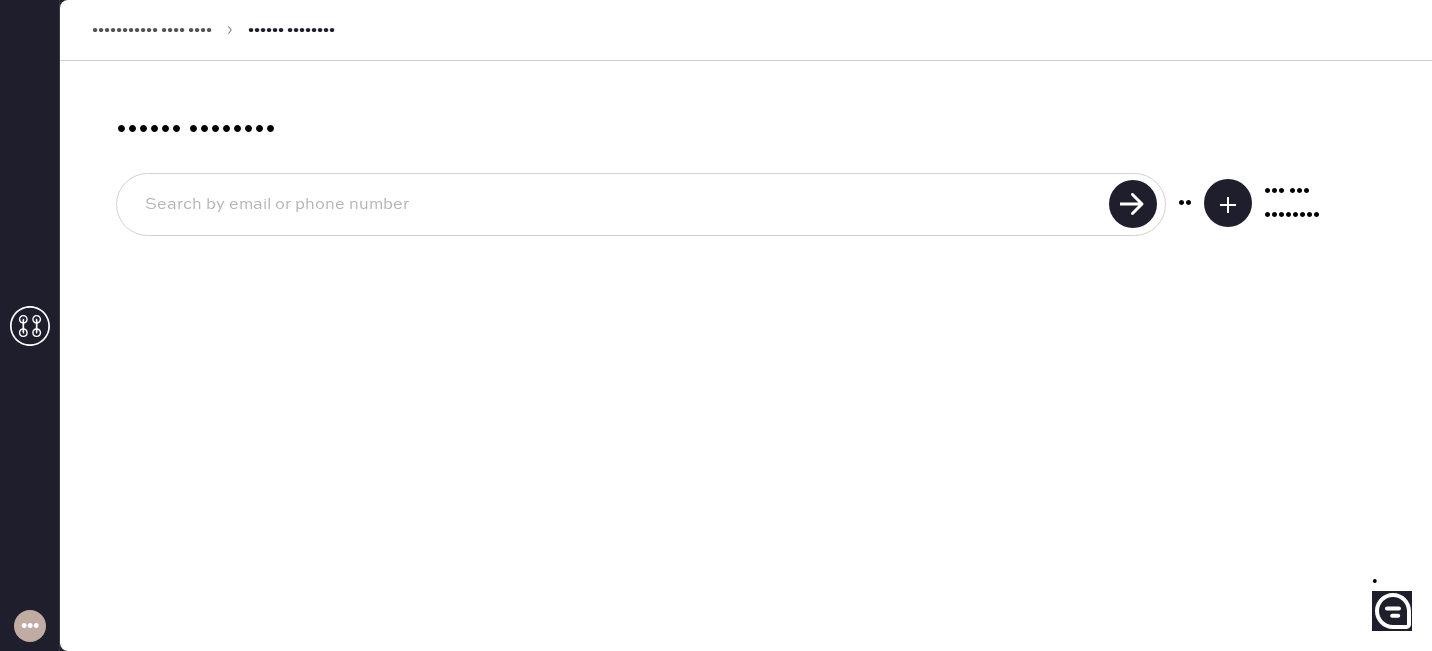 click at bounding box center (1228, 205) 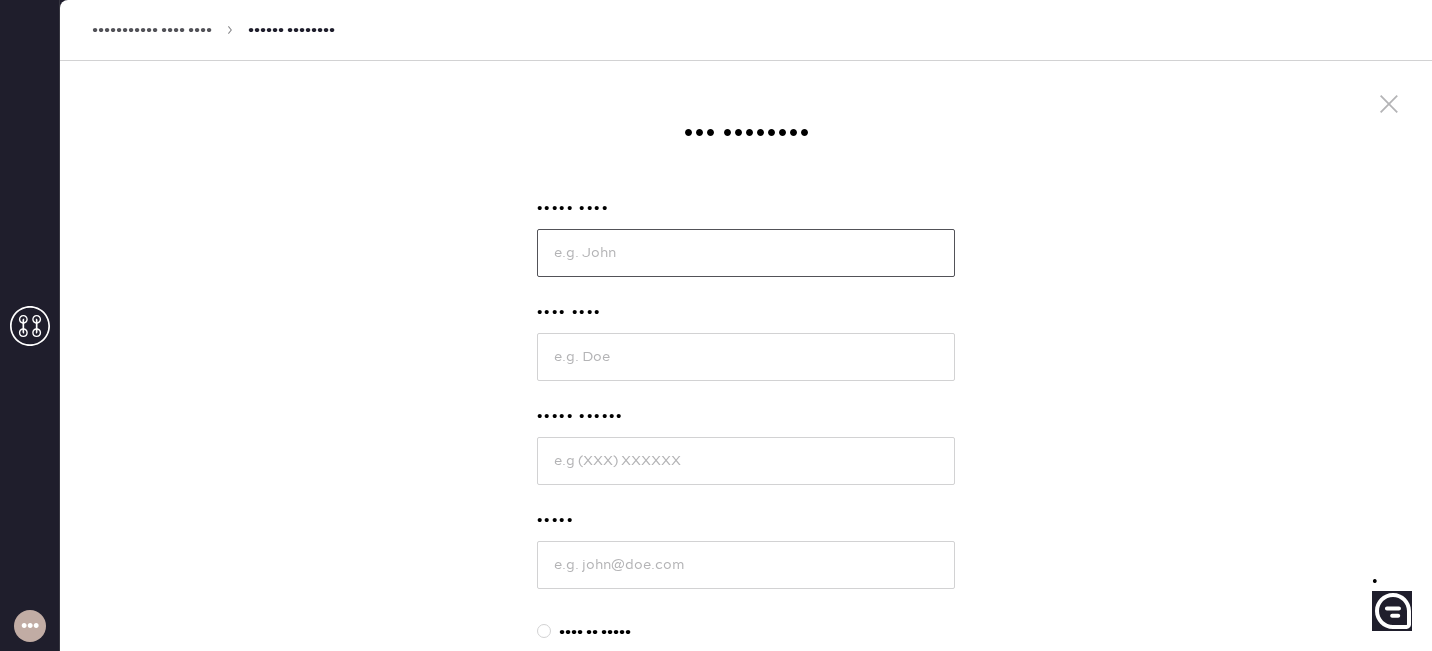 click at bounding box center [746, 253] 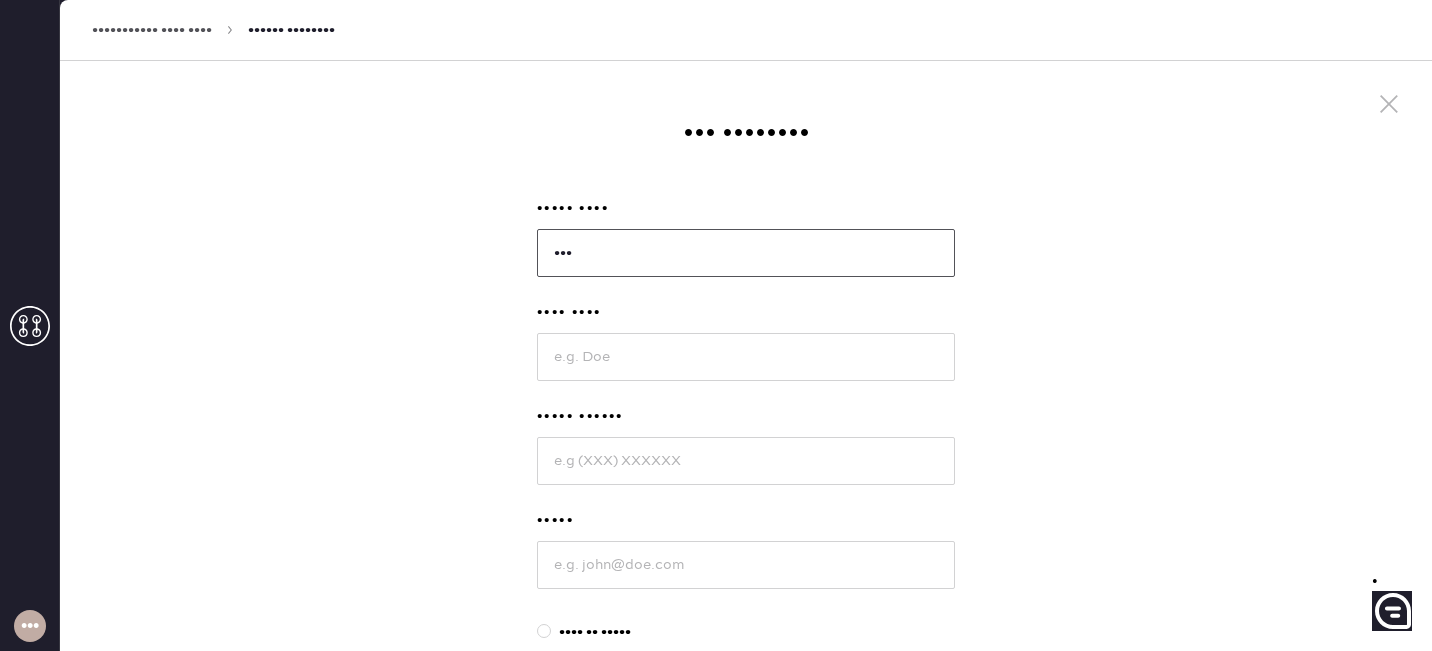 type on "•••" 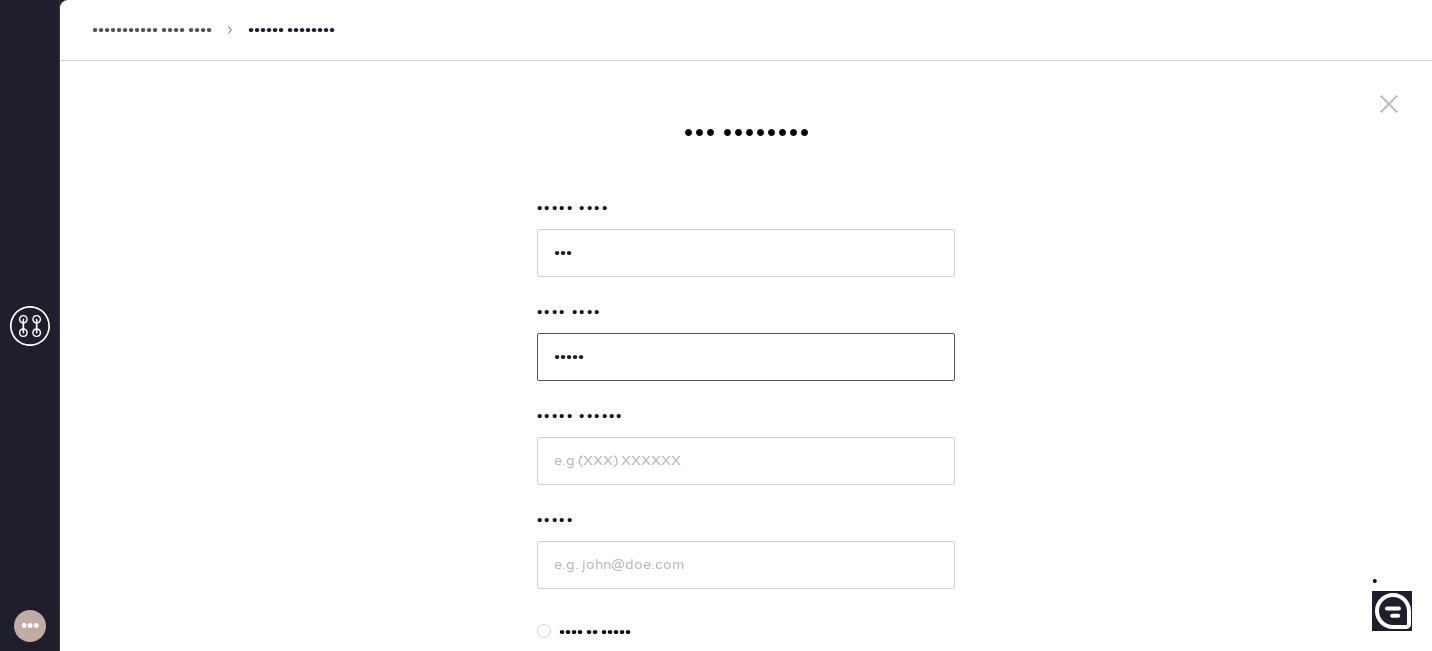 type on "•••••" 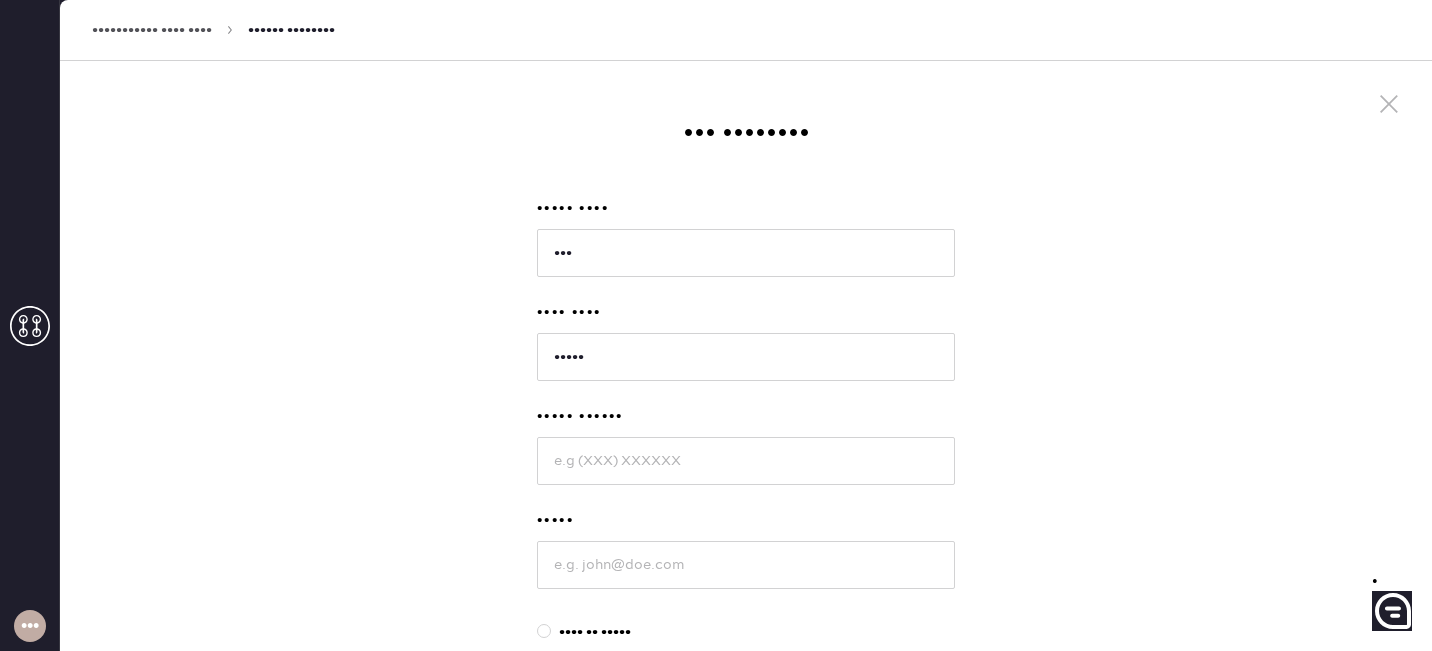 click on "••••• ••••••" at bounding box center (746, 457) 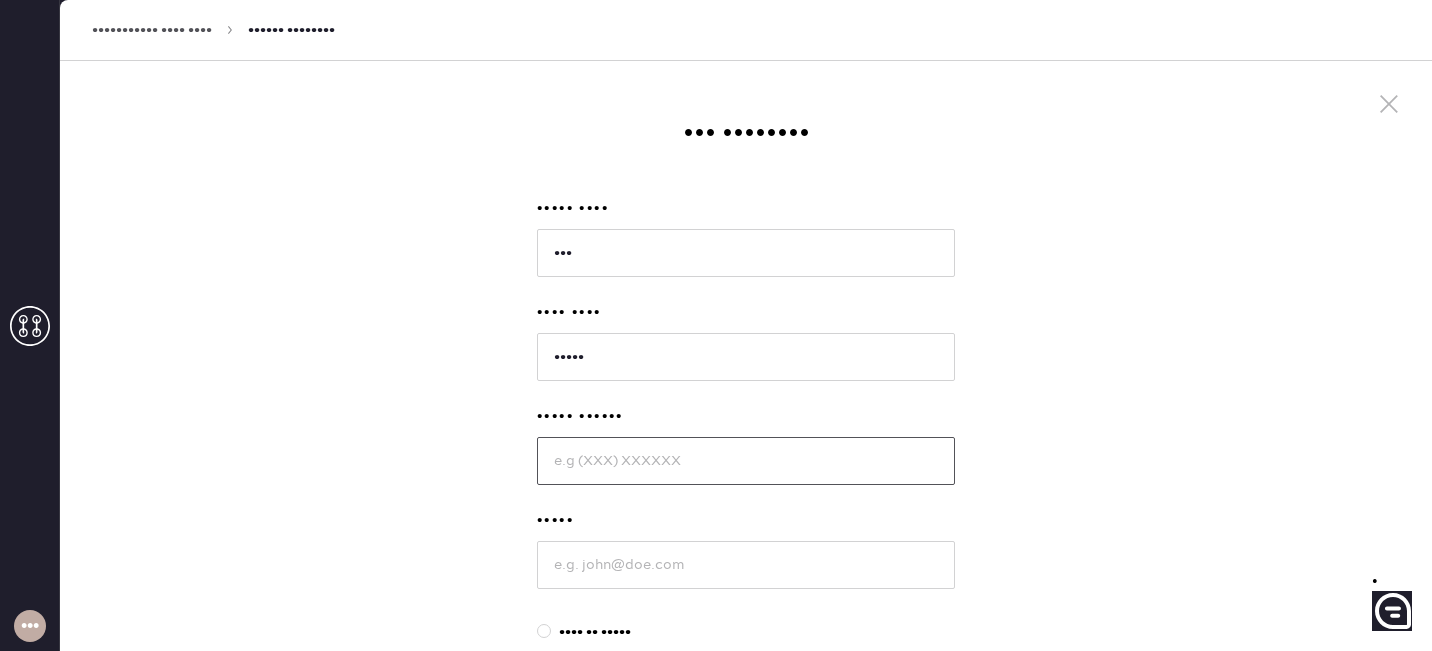 click at bounding box center [746, 461] 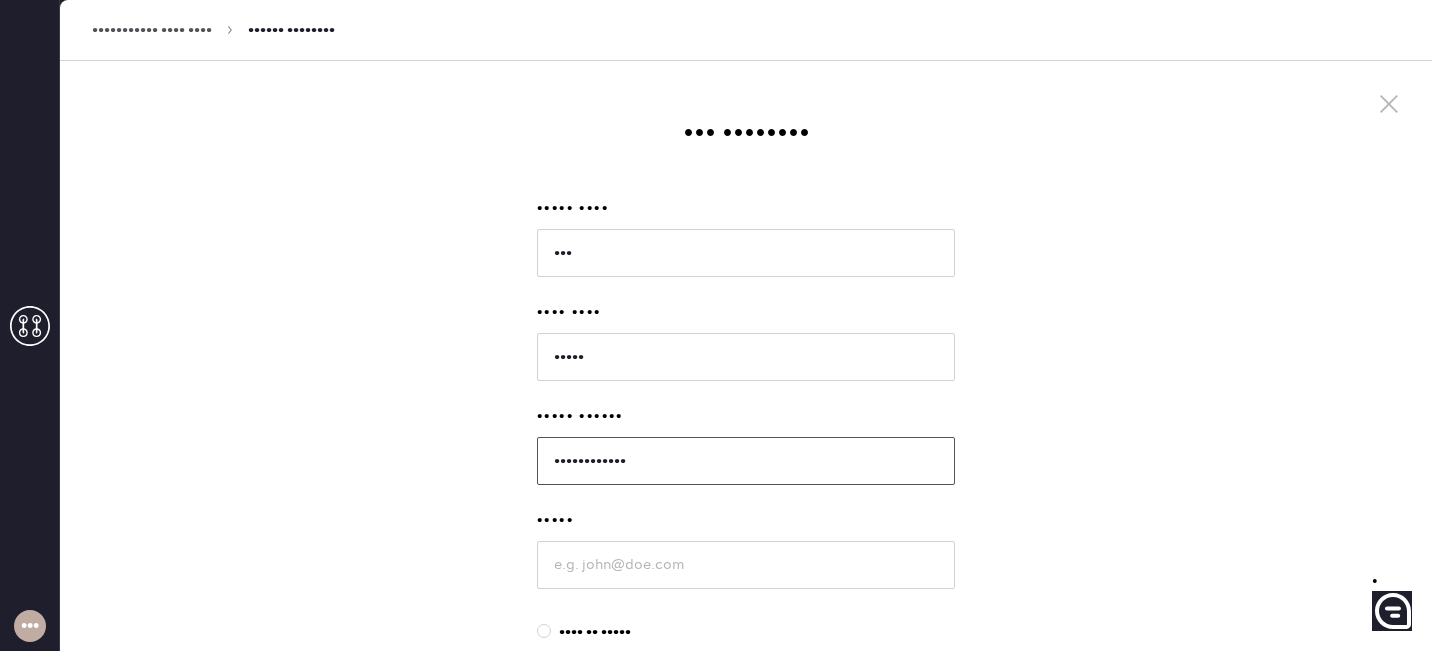 type on "••••••••••••" 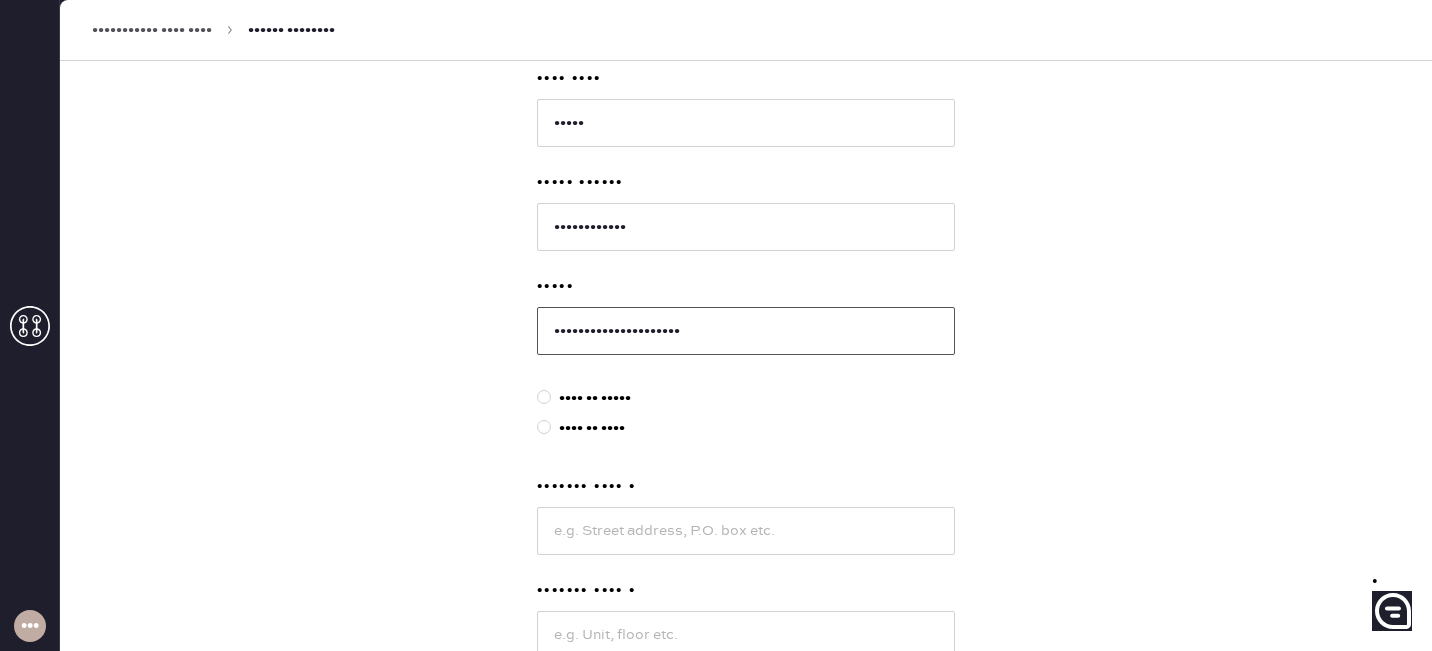 scroll, scrollTop: 235, scrollLeft: 0, axis: vertical 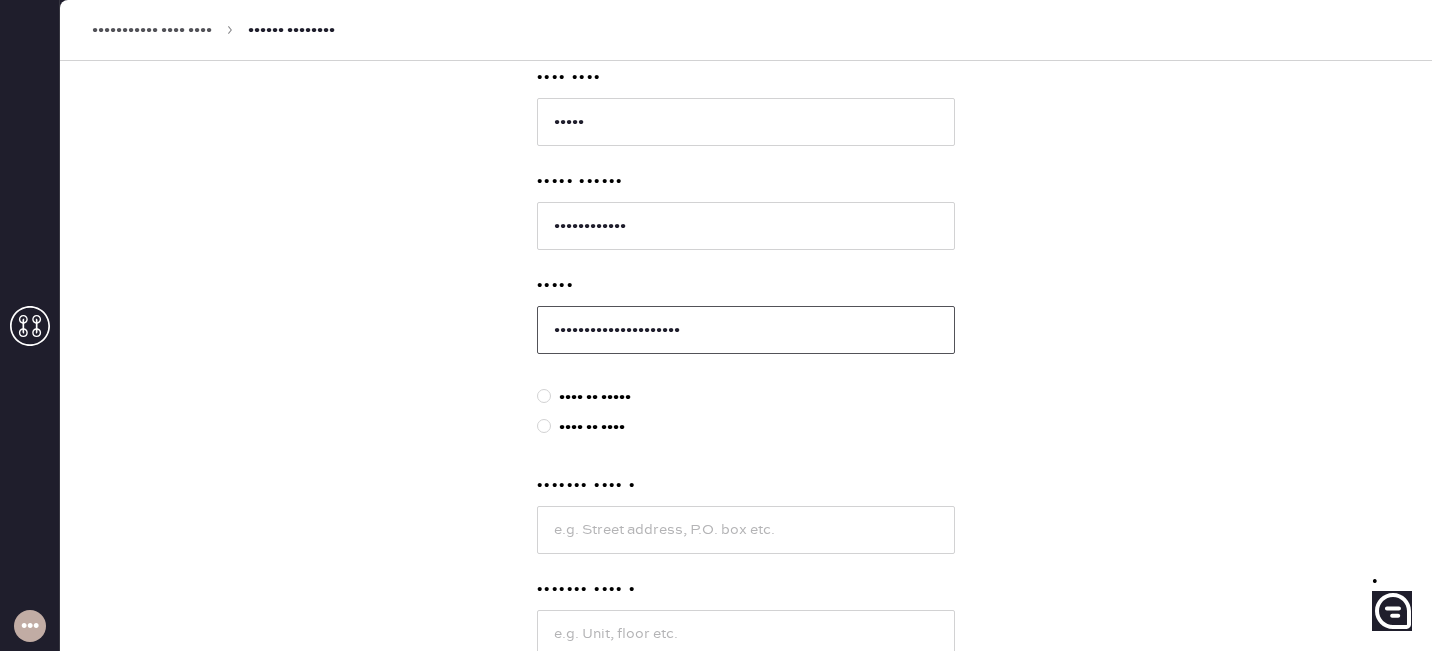 type on "•••••••••••••••••••••" 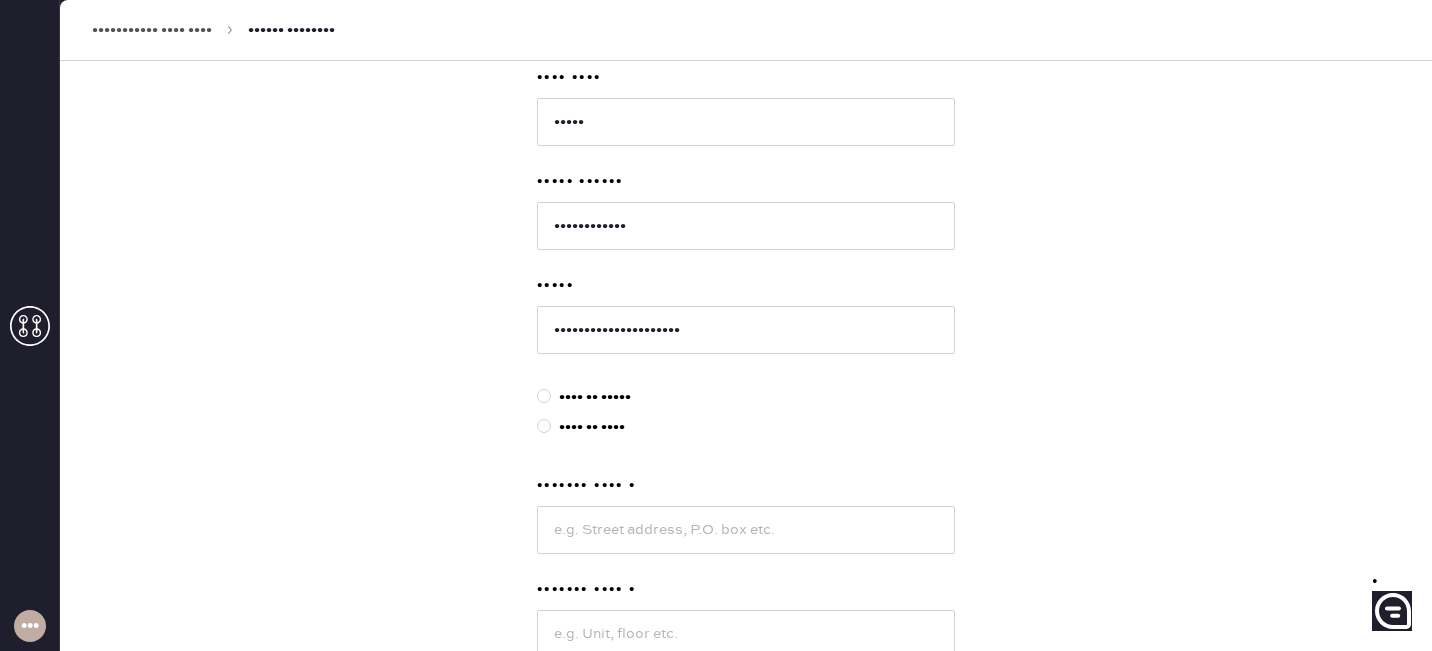 click on "••••••• •••• •" at bounding box center [746, 486] 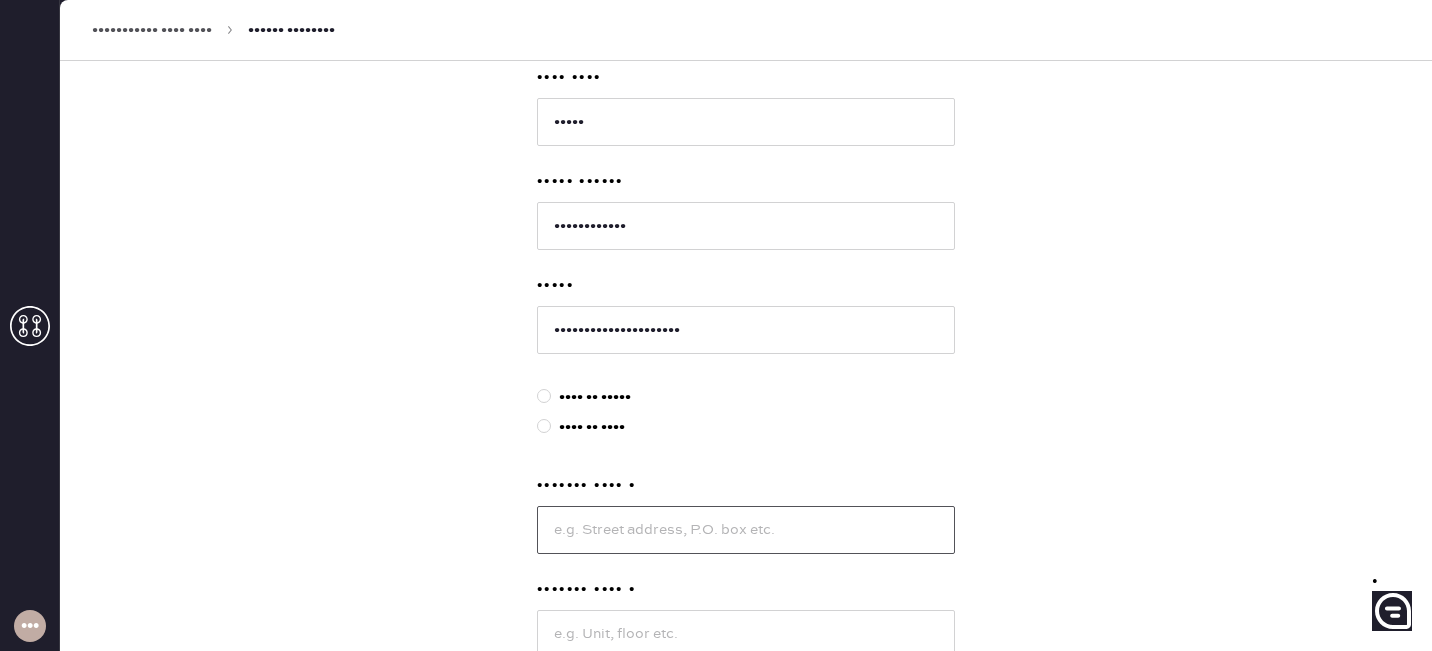 click at bounding box center [746, 530] 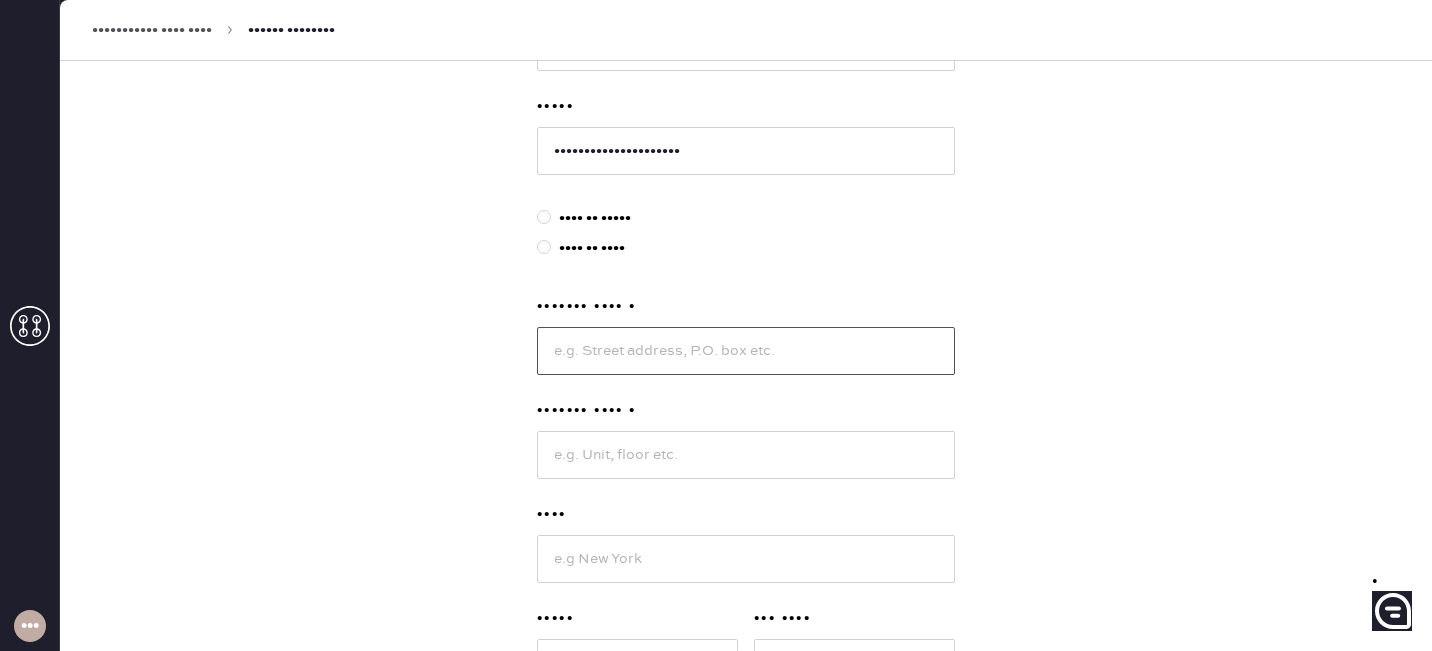 scroll, scrollTop: 416, scrollLeft: 0, axis: vertical 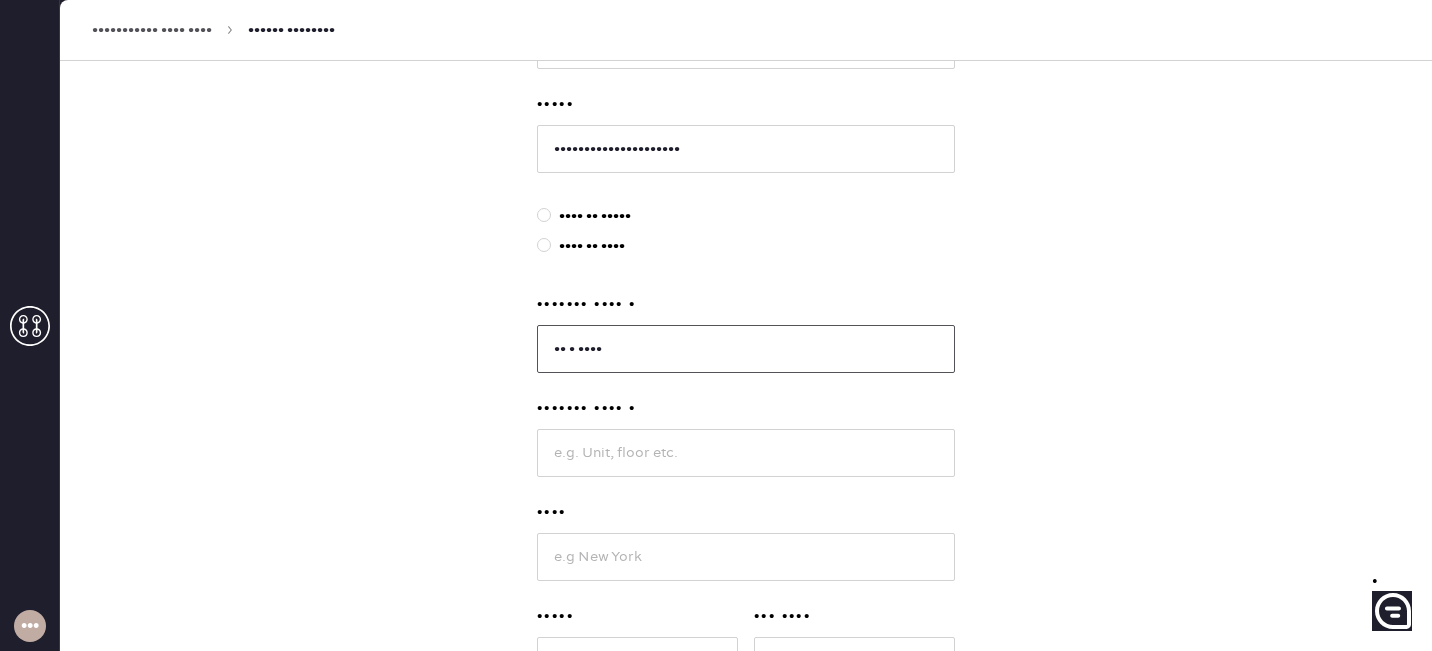 type on "•• • ••••" 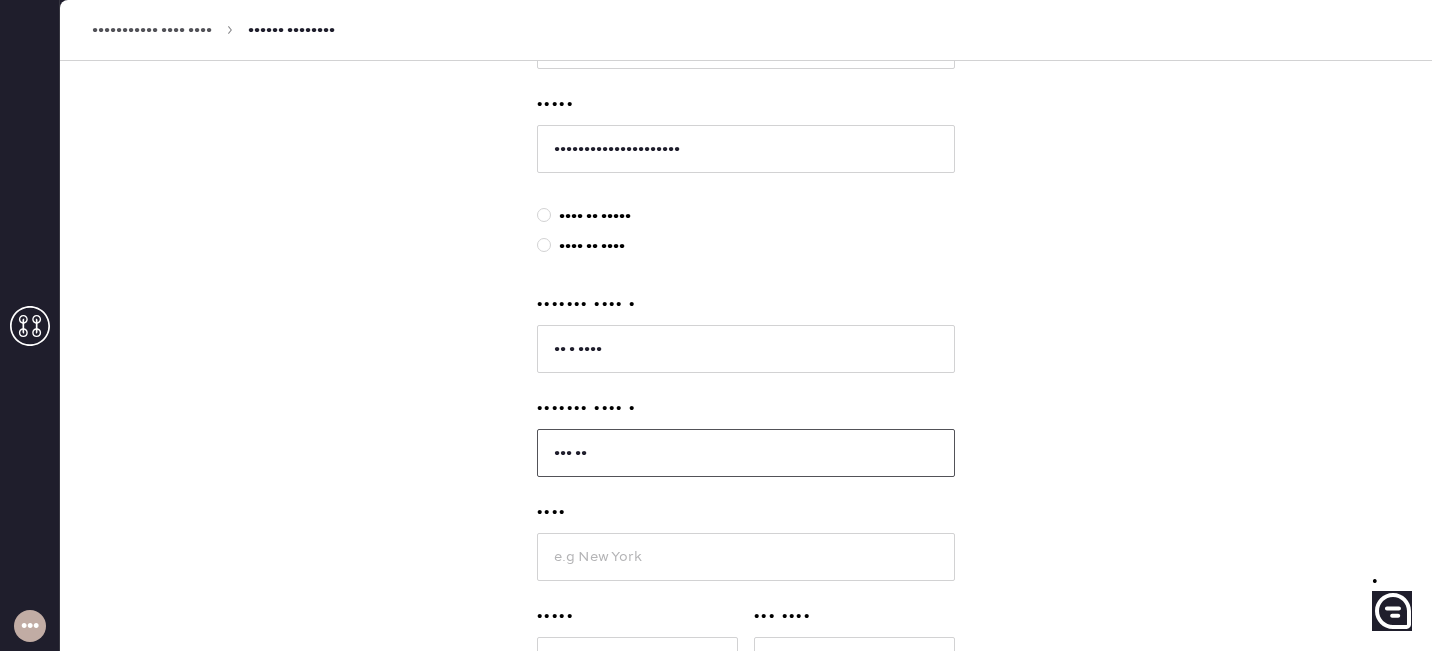 type on "••• ••" 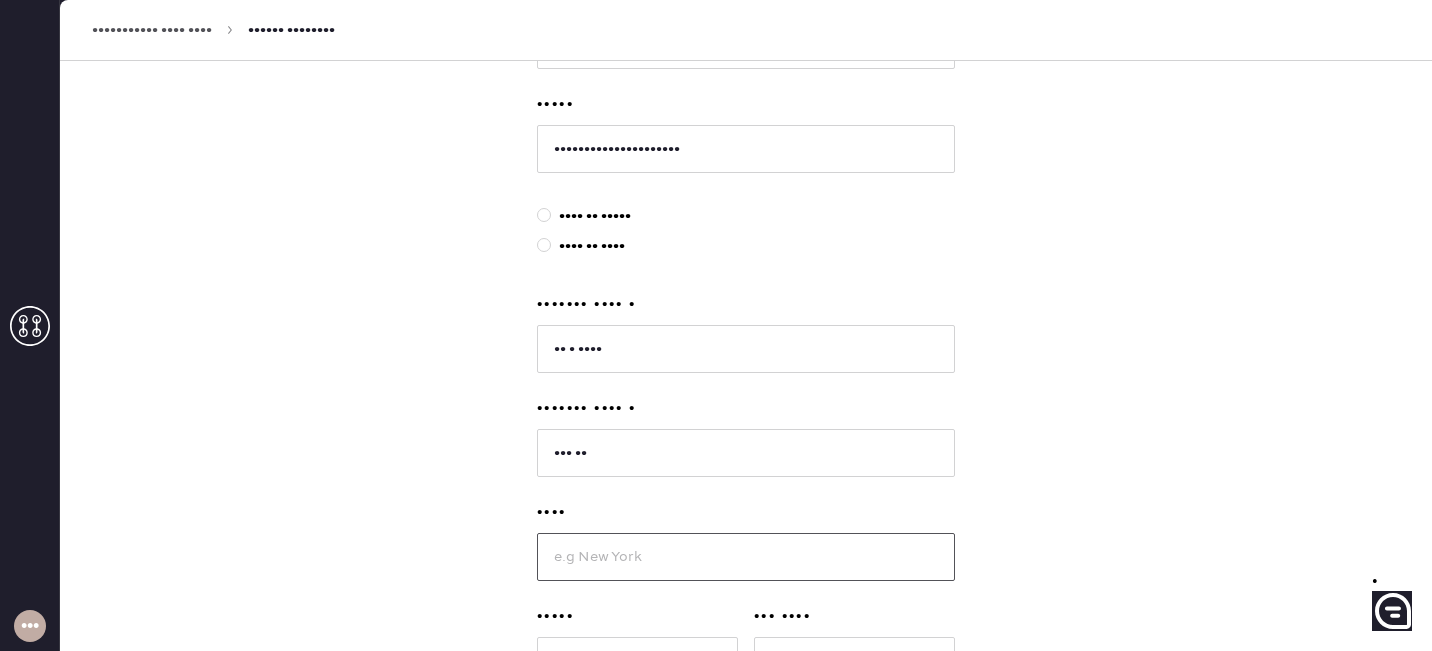 click at bounding box center [746, 557] 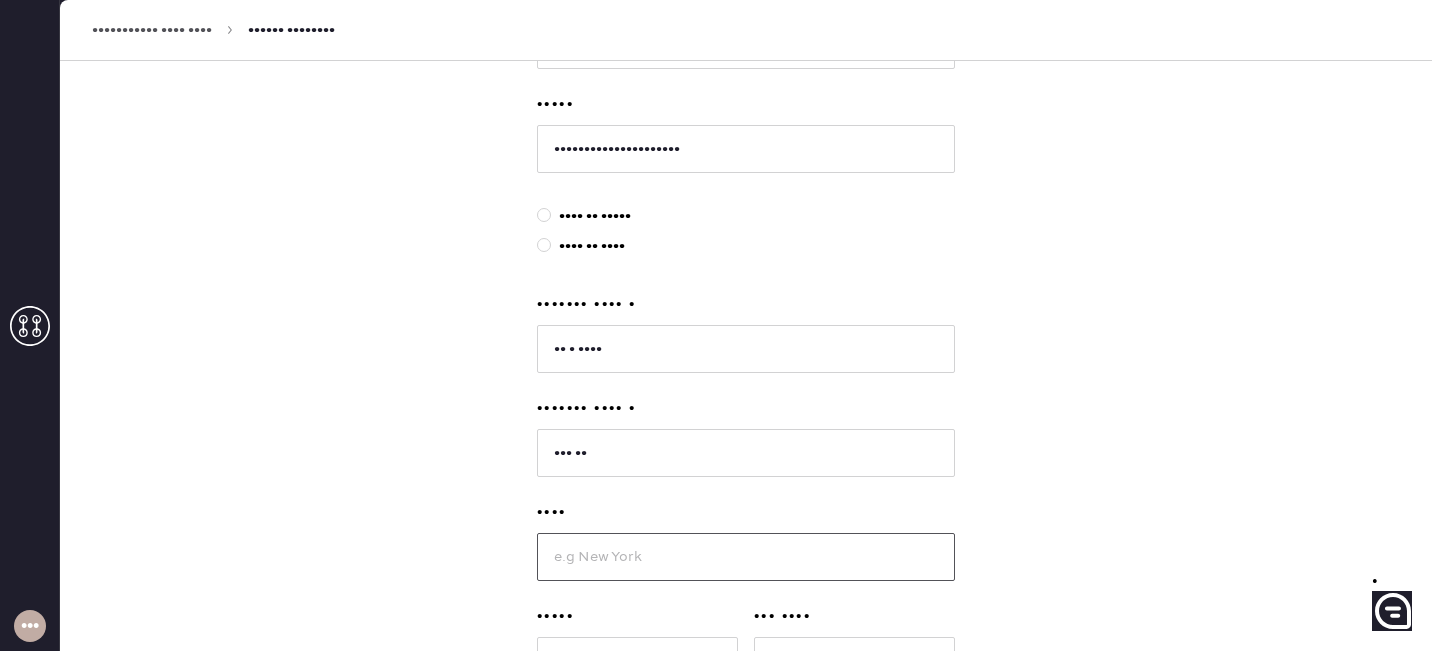 type on "••• ••••" 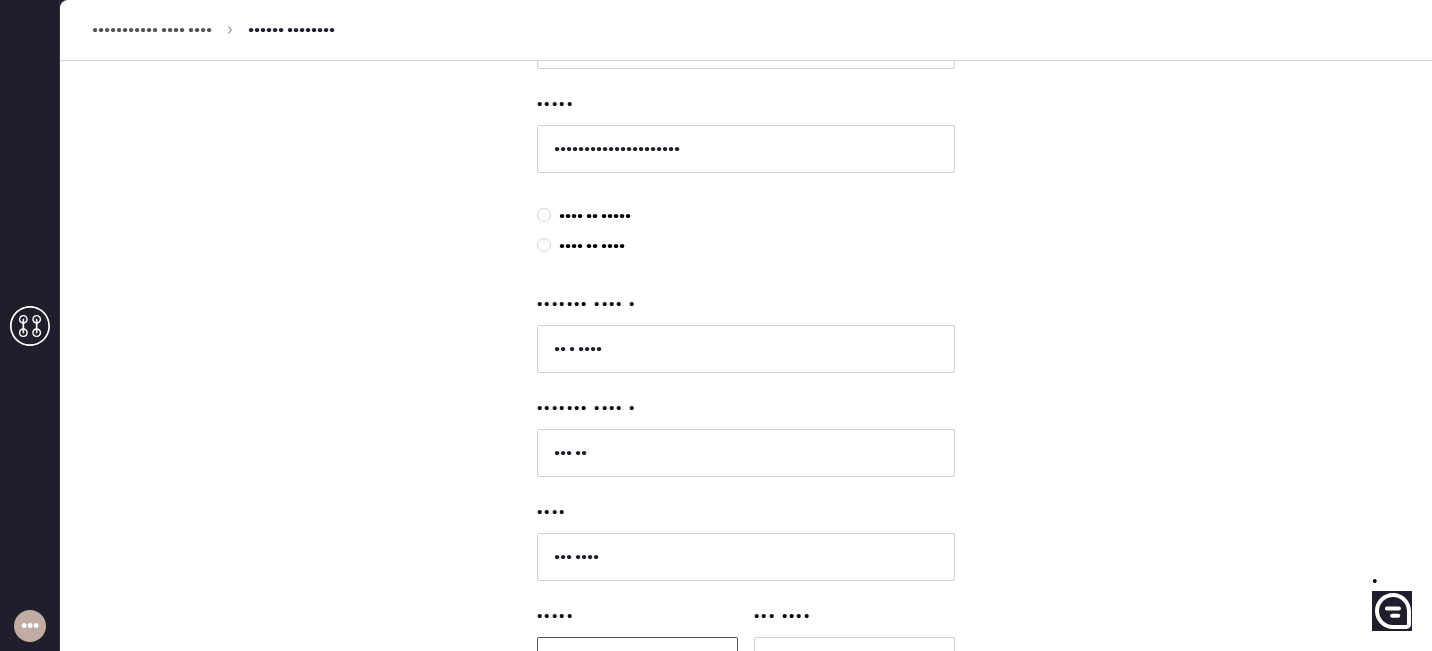 select on "••" 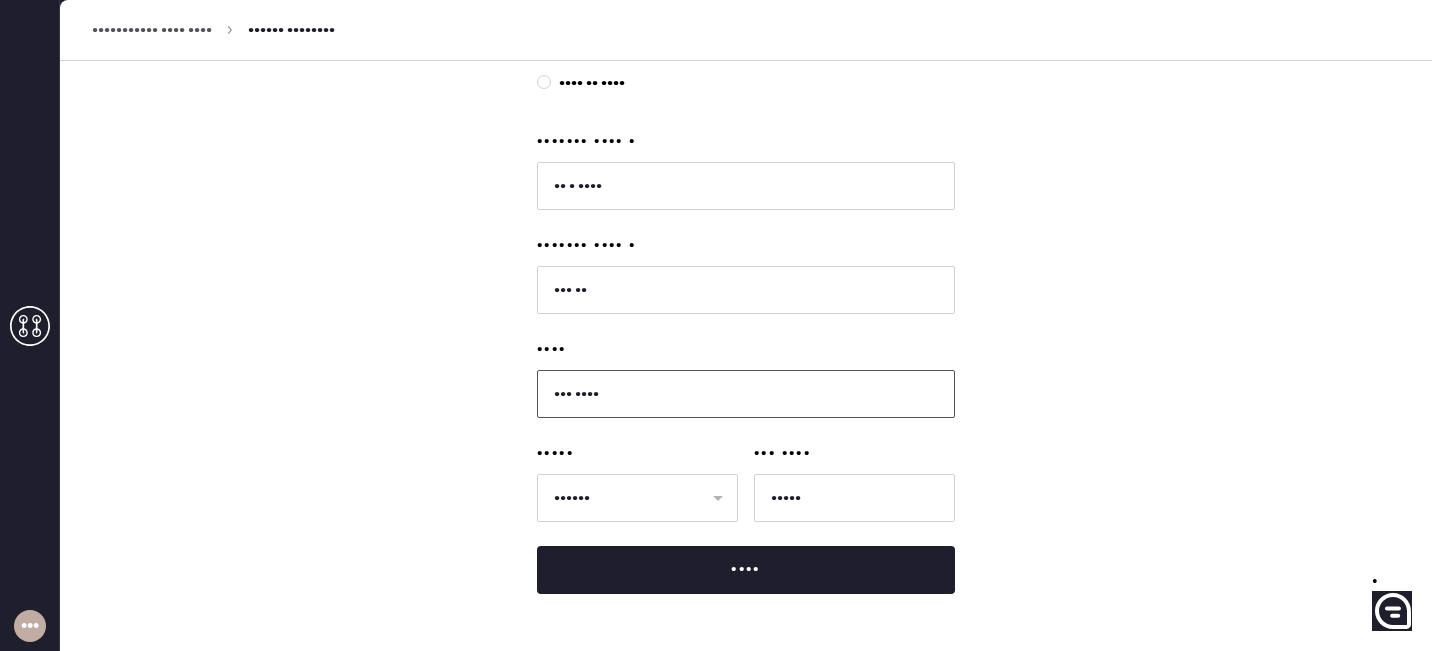 scroll, scrollTop: 585, scrollLeft: 0, axis: vertical 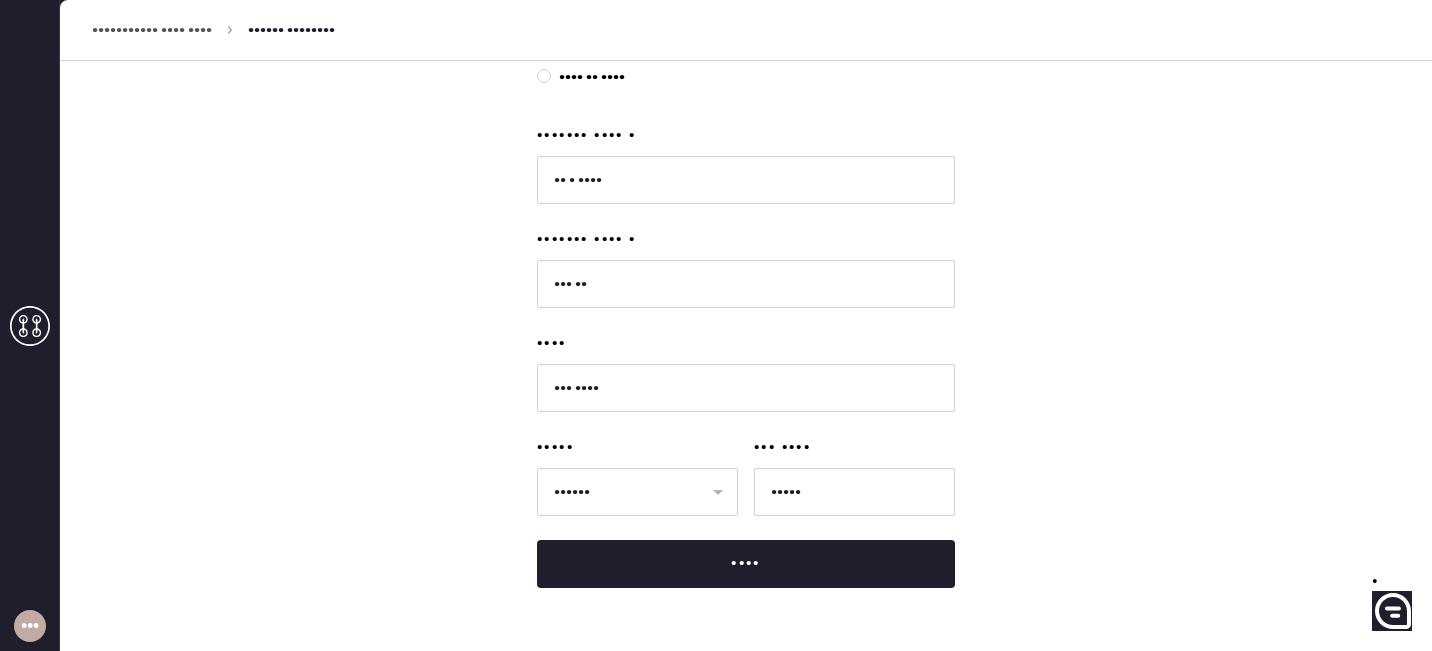 click on "•••••" at bounding box center [637, 490] 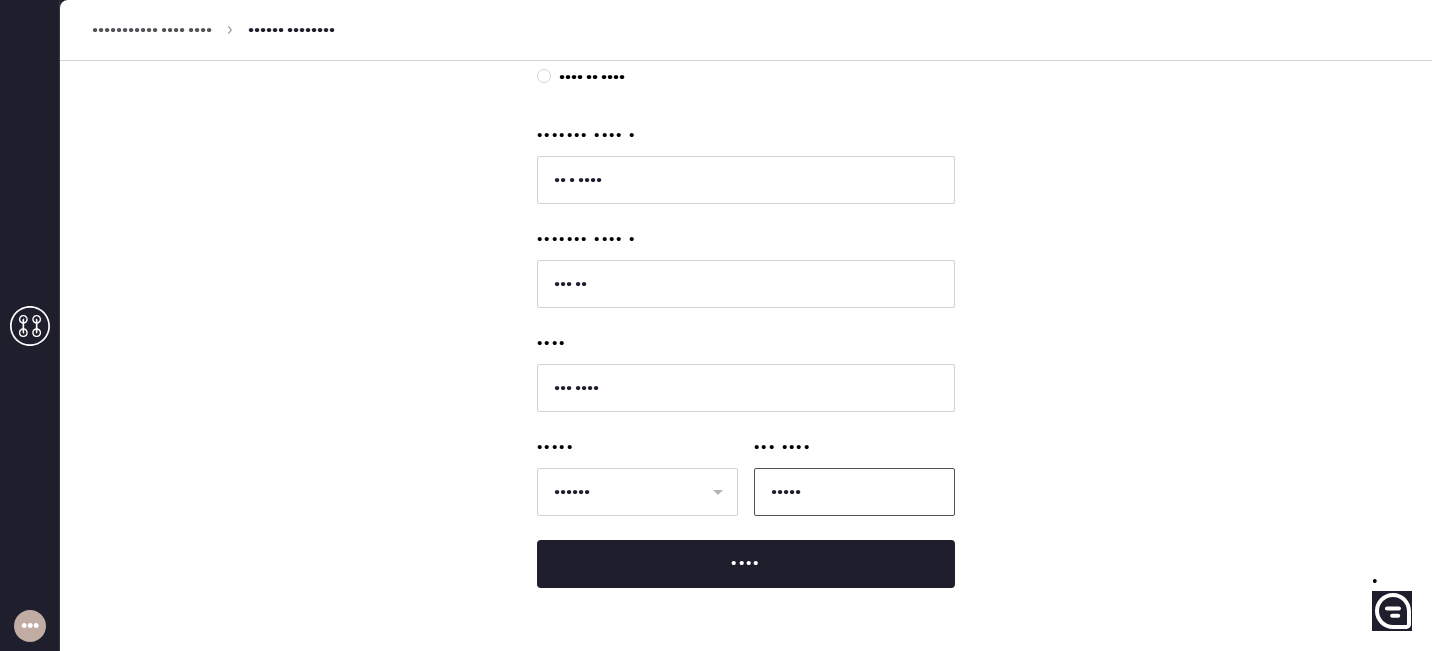click on "•••••" at bounding box center (854, 492) 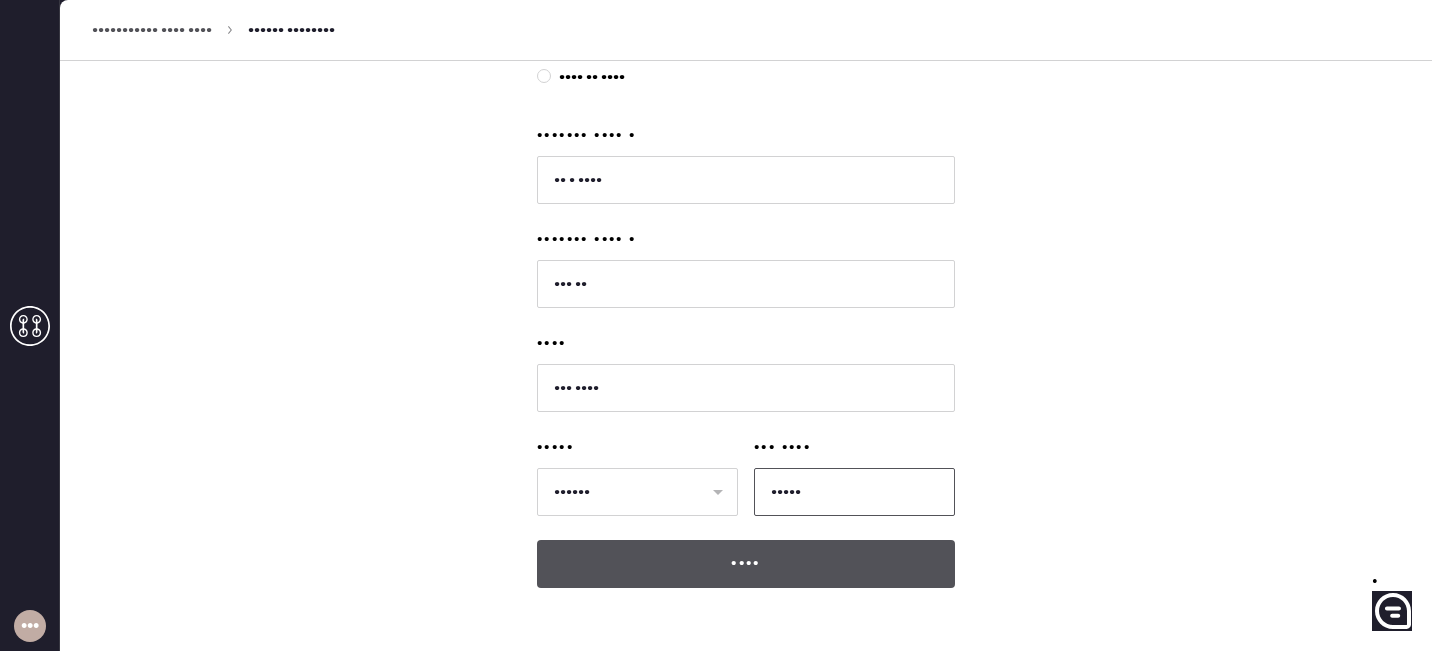 type on "•••••" 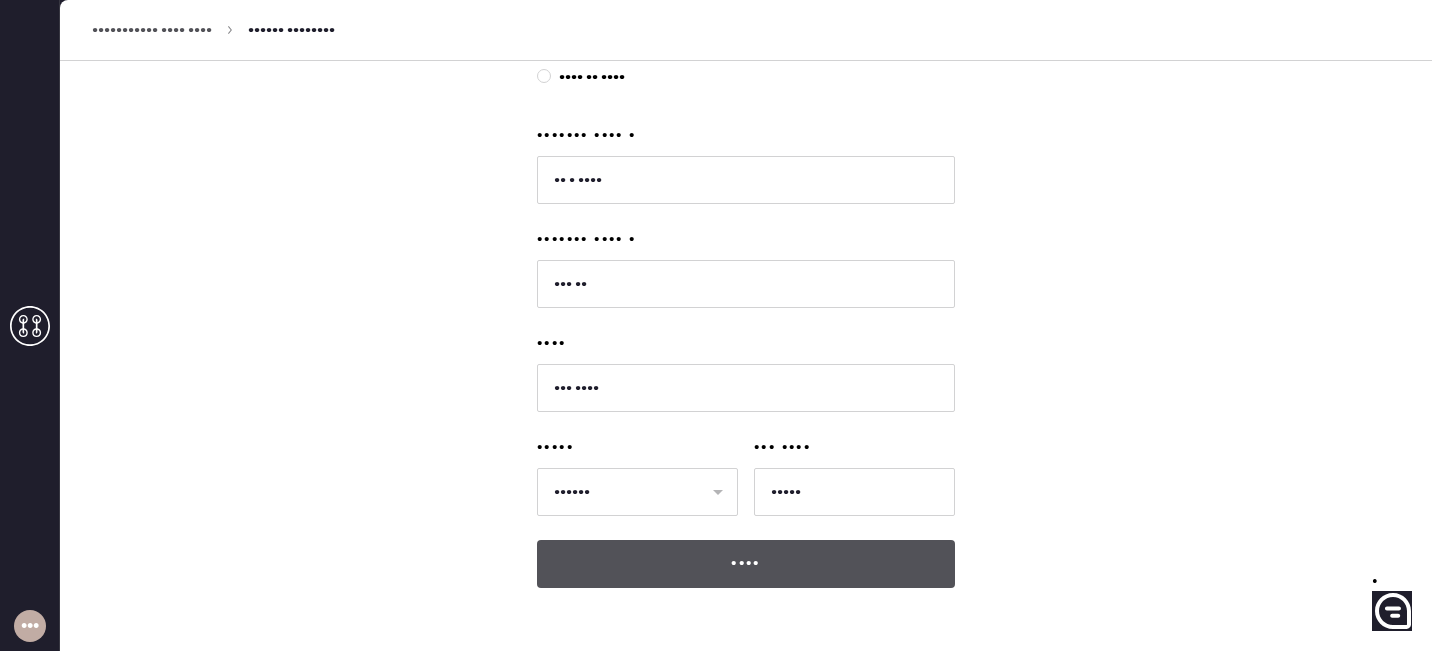 click on "••••" at bounding box center (746, 564) 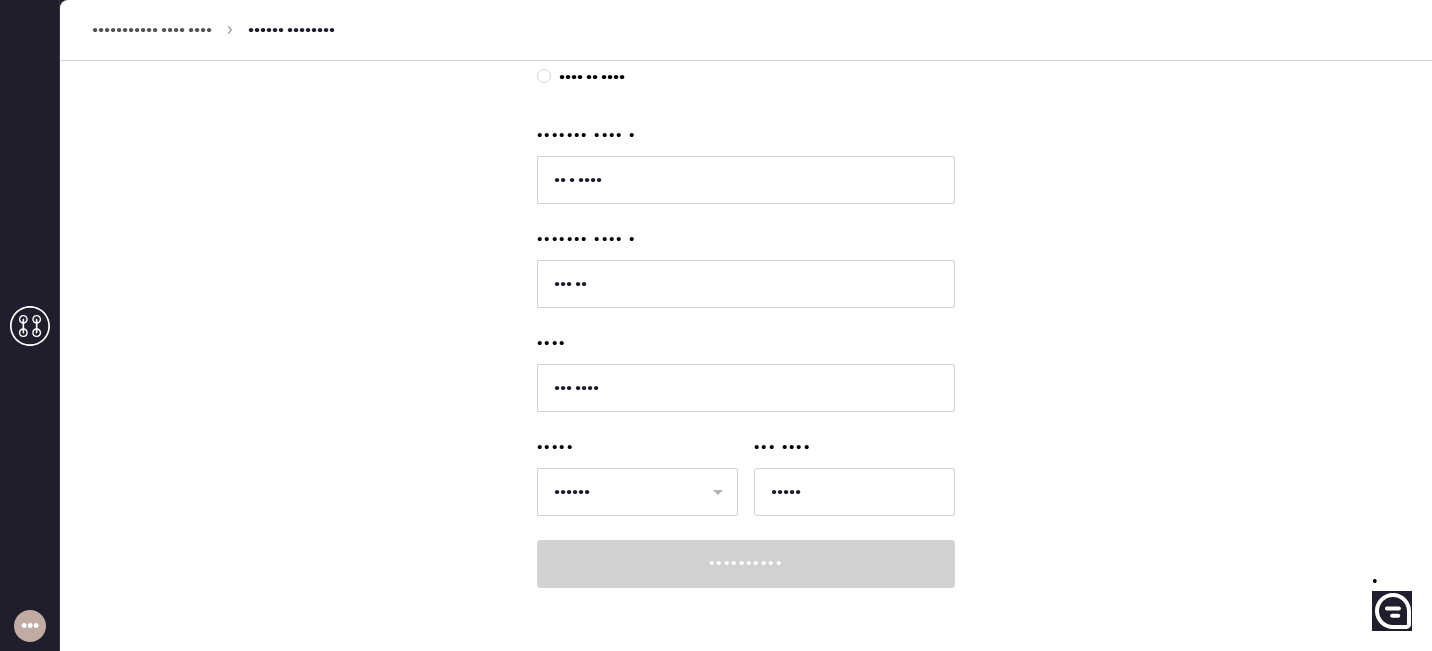 scroll, scrollTop: 645, scrollLeft: 0, axis: vertical 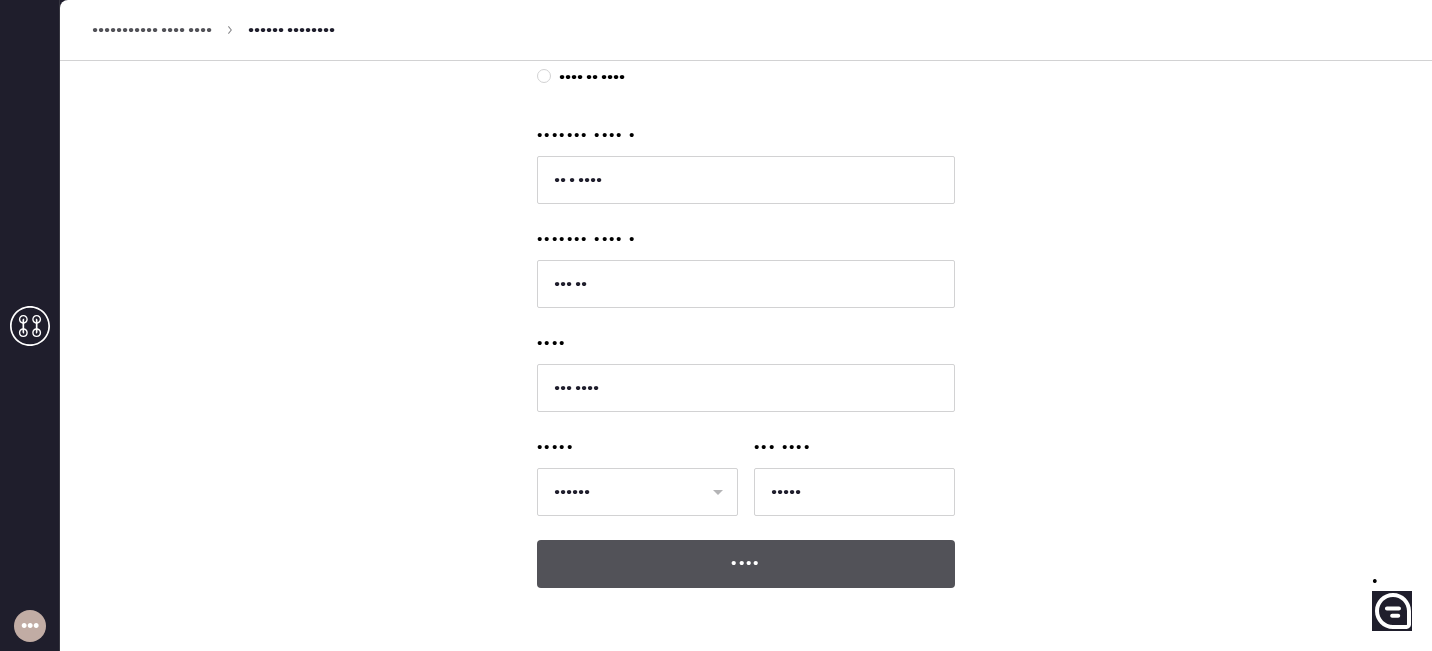click on "••••" at bounding box center [746, 564] 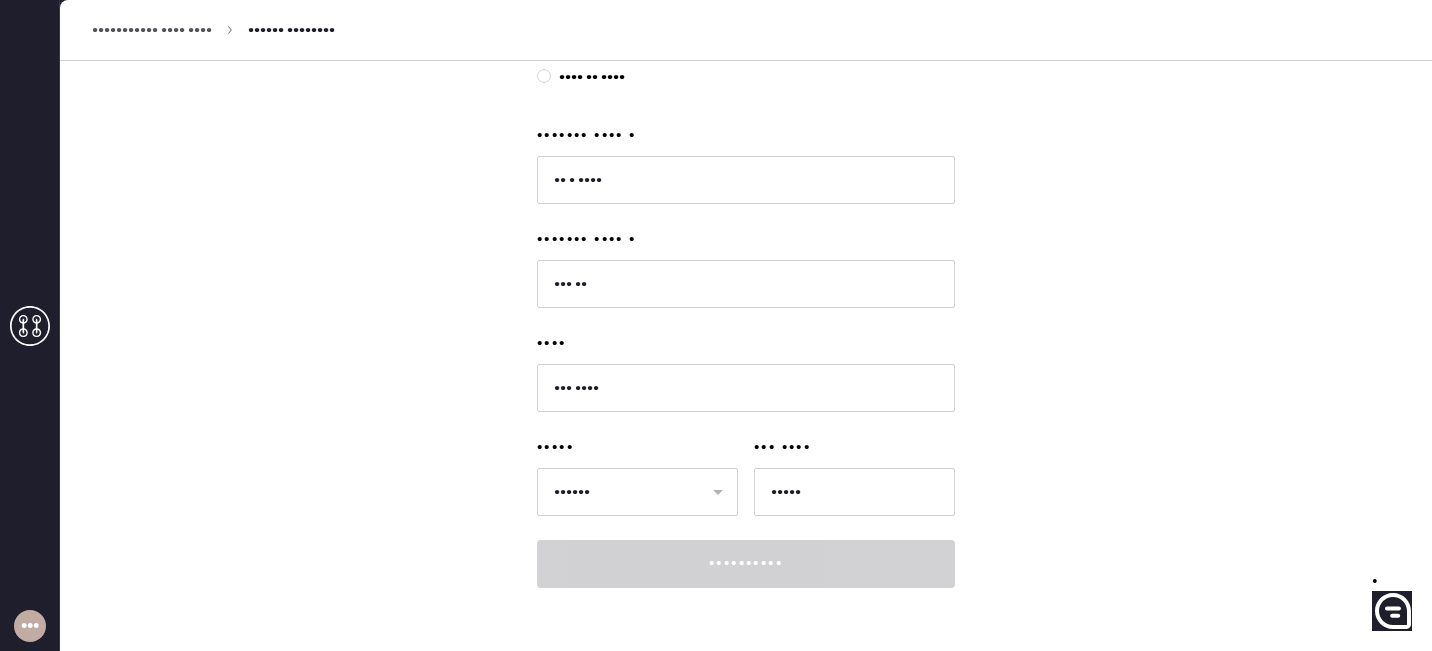scroll, scrollTop: 645, scrollLeft: 0, axis: vertical 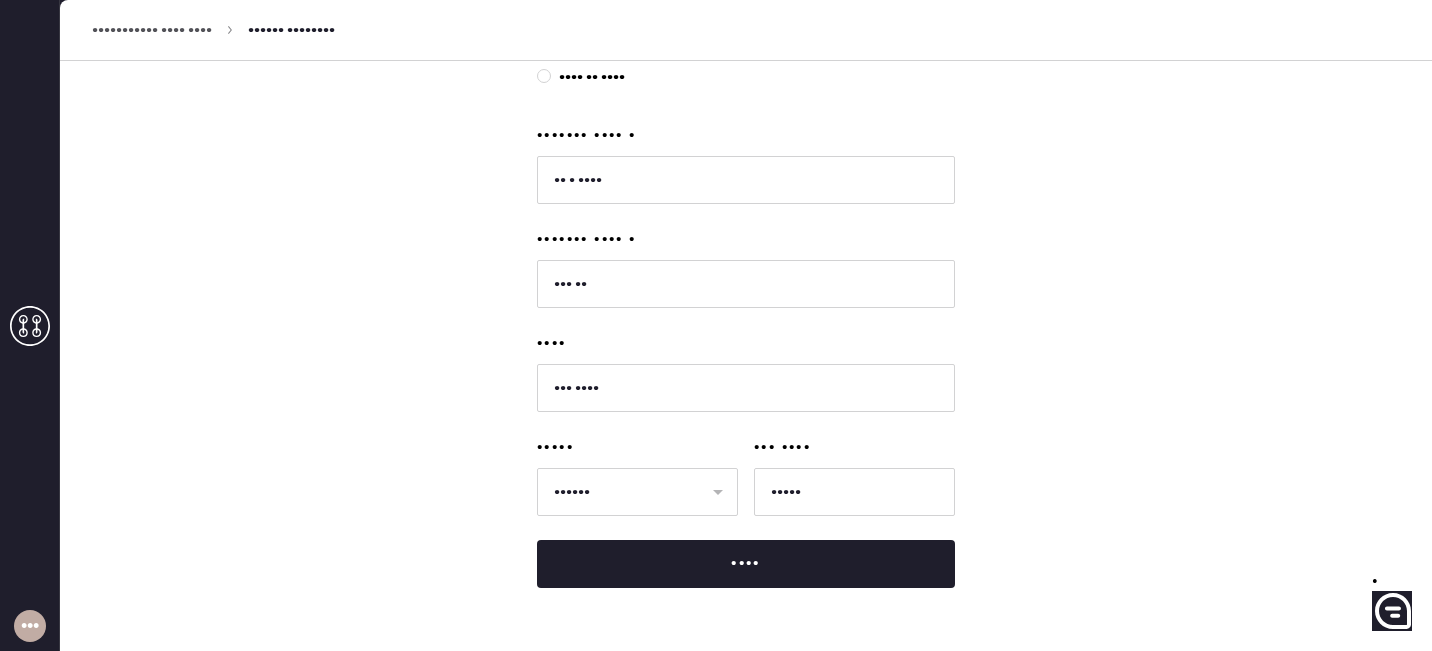 click on "••• •••••••• ••••• •••• ••• •••• •••• ••••• ••••• •••••• •••••••••••• ••••• •••••• ••• ••••••• •••• ••••• ••••• ••••••••••••••••••••• ••••• ••• ••••••• •••• ••••• •••• •• ••••• •••• •• •••• ••••••• •••• • •• • •••• ••••••• •••• • ••• •• •••• ••• •••• ••••• •••••• •• •• •• •• •• •• •• •• •• •• •• •• •• •• •• •• •• •• •• •• •• •• •• •• •• •• •• •• •• •• •• •• •• •• •• •• •• •• •• •• •• •• •• •• •• •• •• •• •• •• •• ••• •••• ••••• ••••" at bounding box center [746, 66] 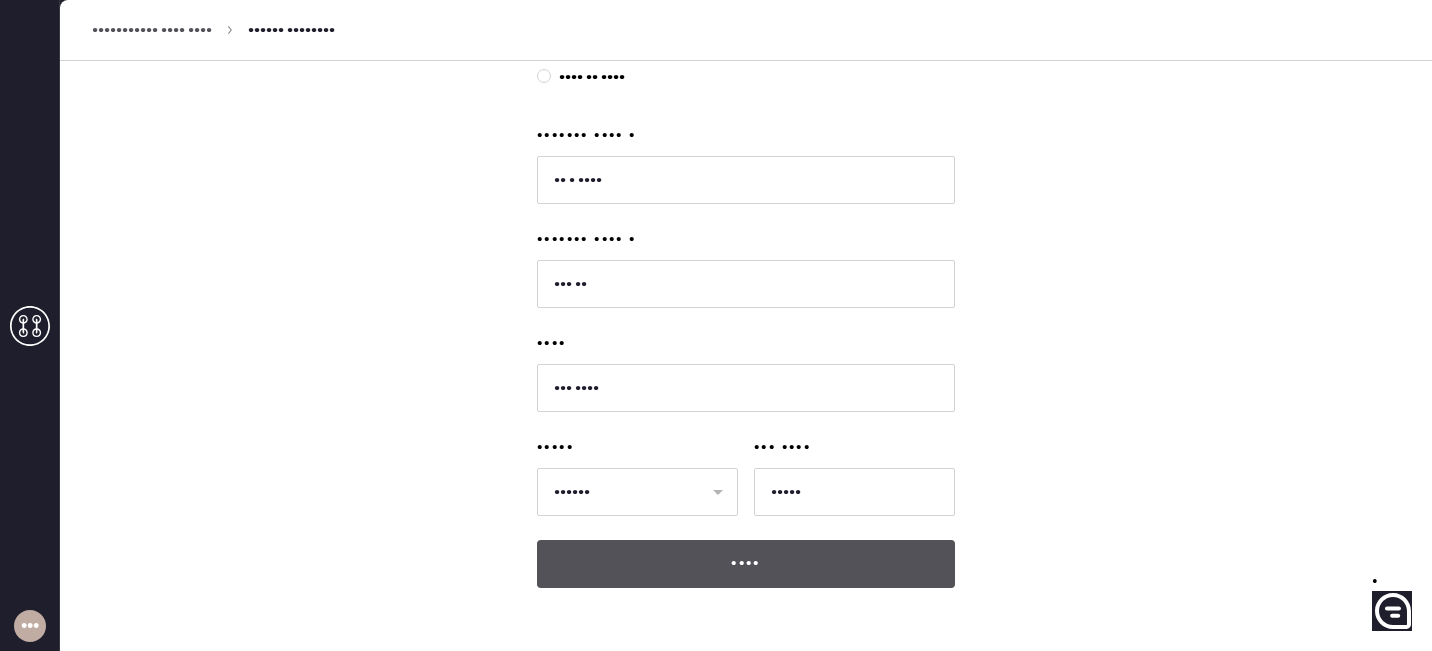click on "••••" at bounding box center (746, 564) 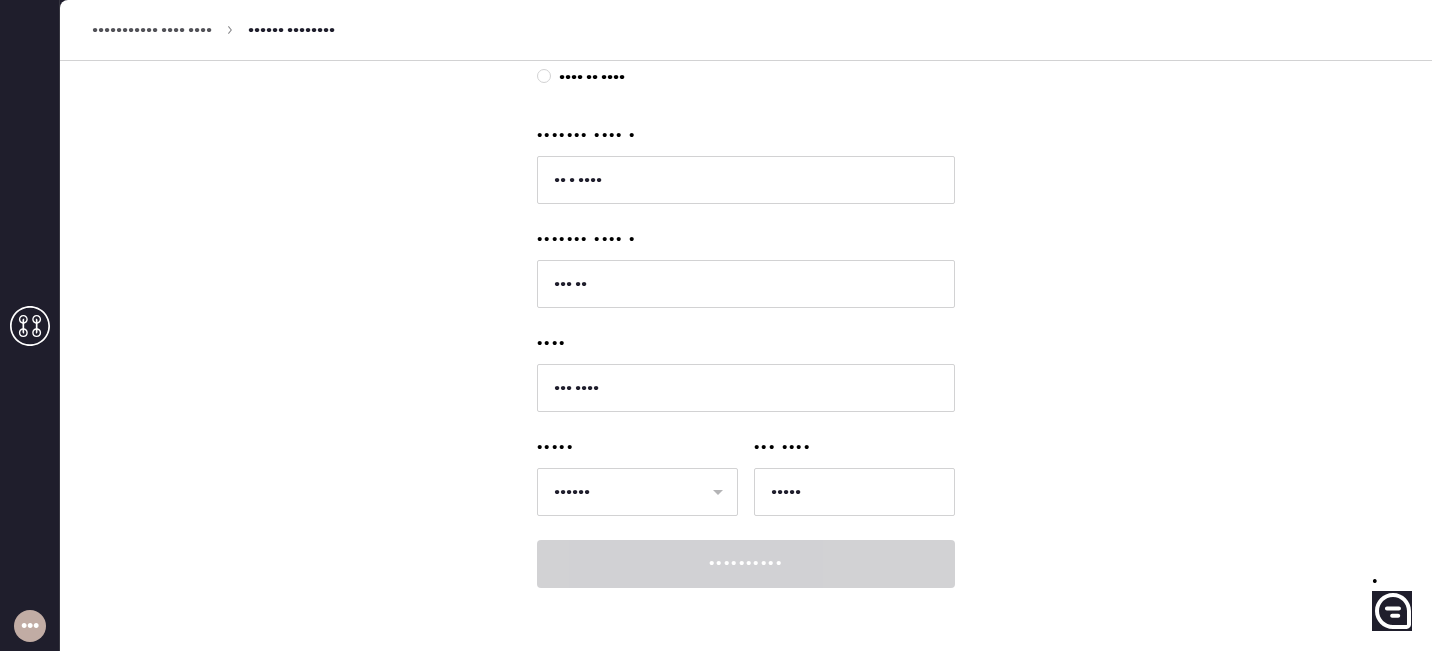 scroll, scrollTop: 645, scrollLeft: 0, axis: vertical 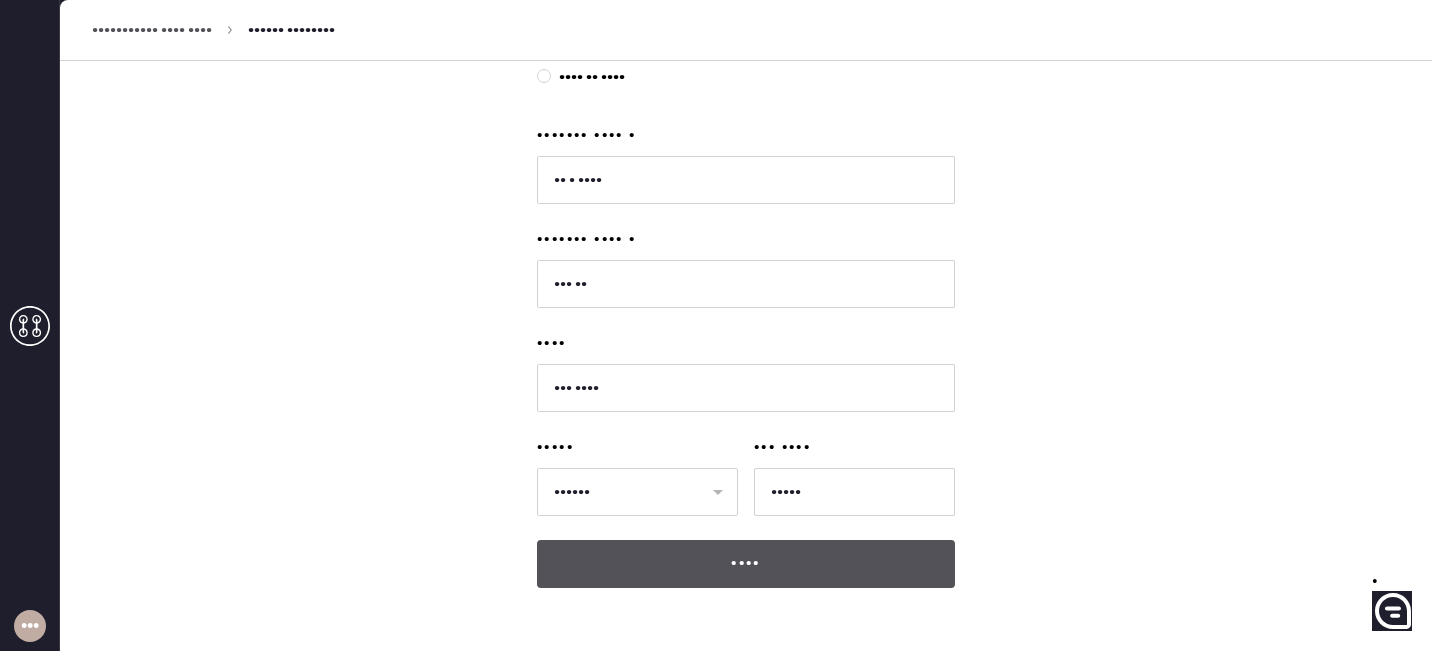click on "••••" at bounding box center [746, 564] 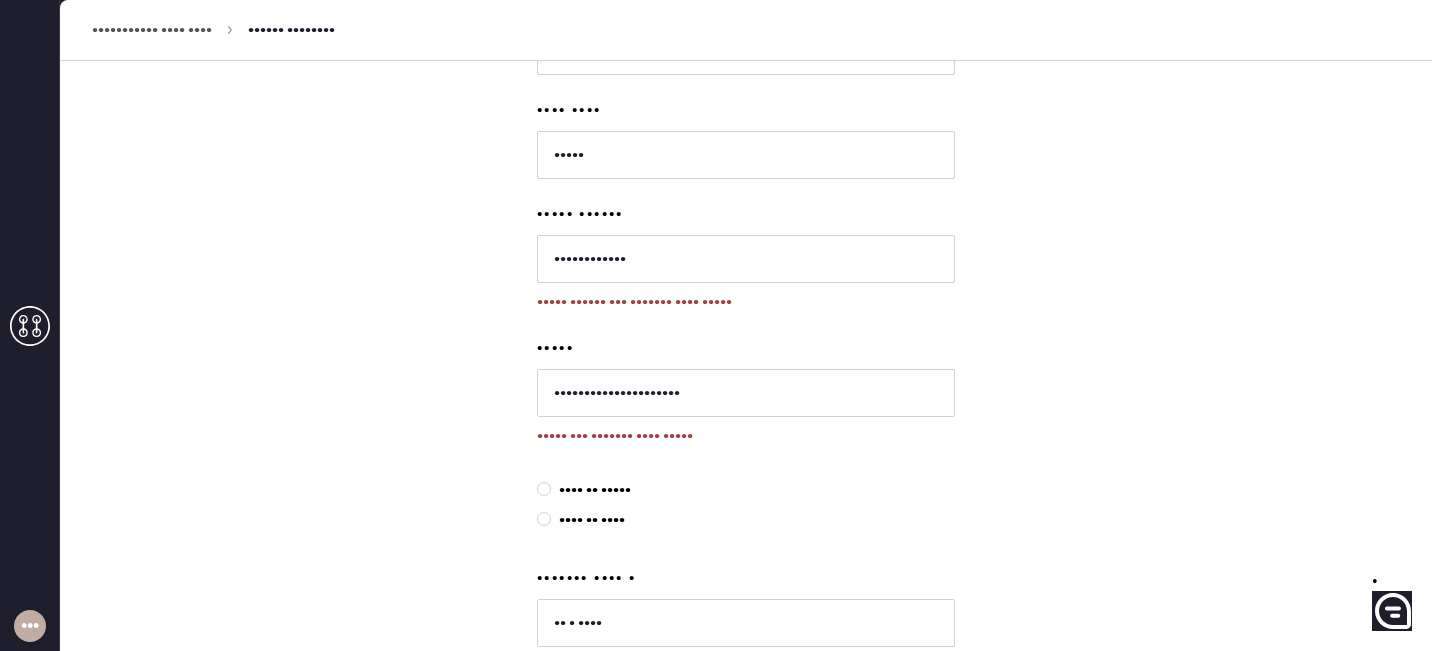 scroll, scrollTop: 100, scrollLeft: 0, axis: vertical 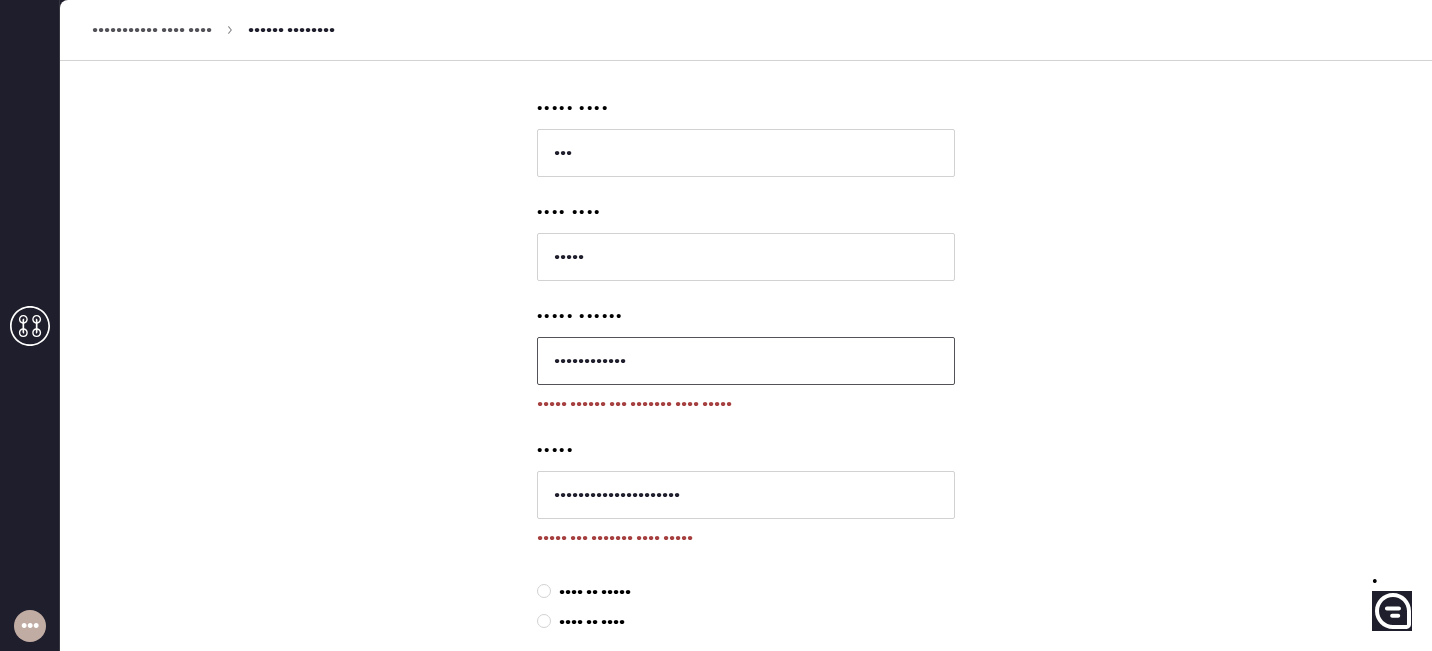 drag, startPoint x: 684, startPoint y: 366, endPoint x: 430, endPoint y: 366, distance: 254 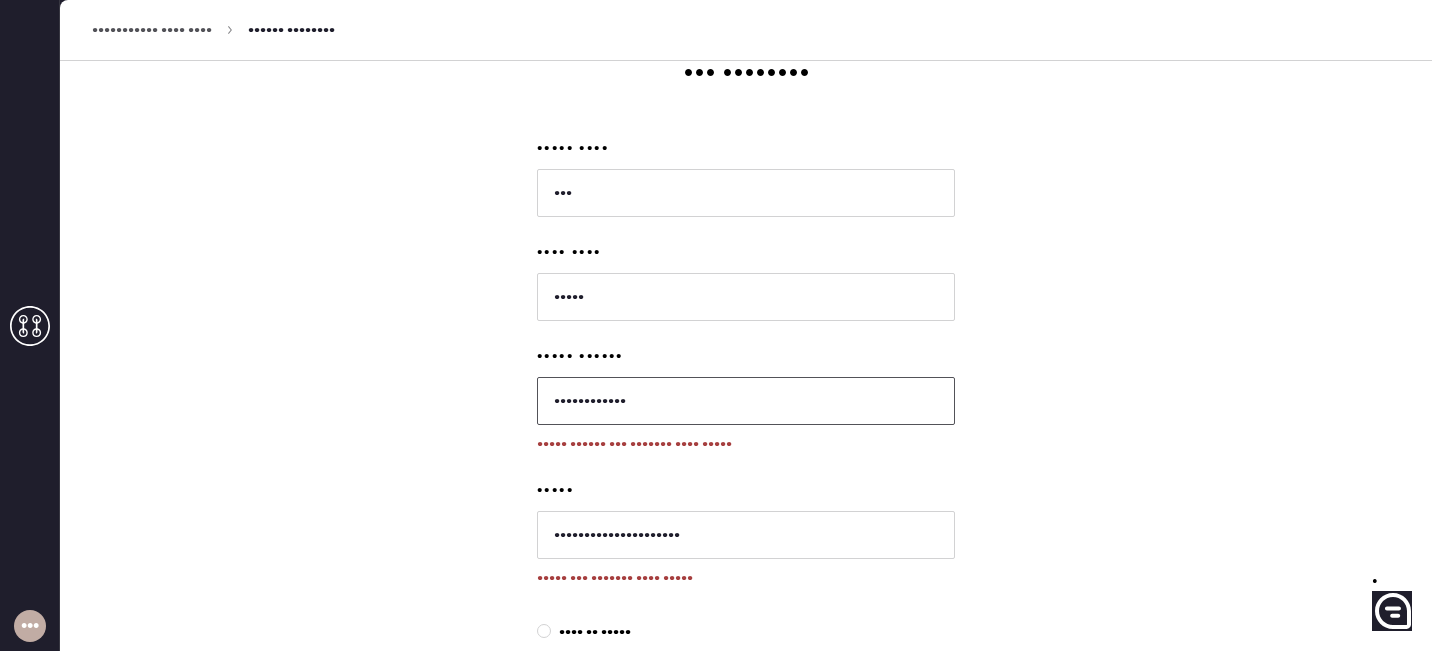 scroll, scrollTop: 0, scrollLeft: 0, axis: both 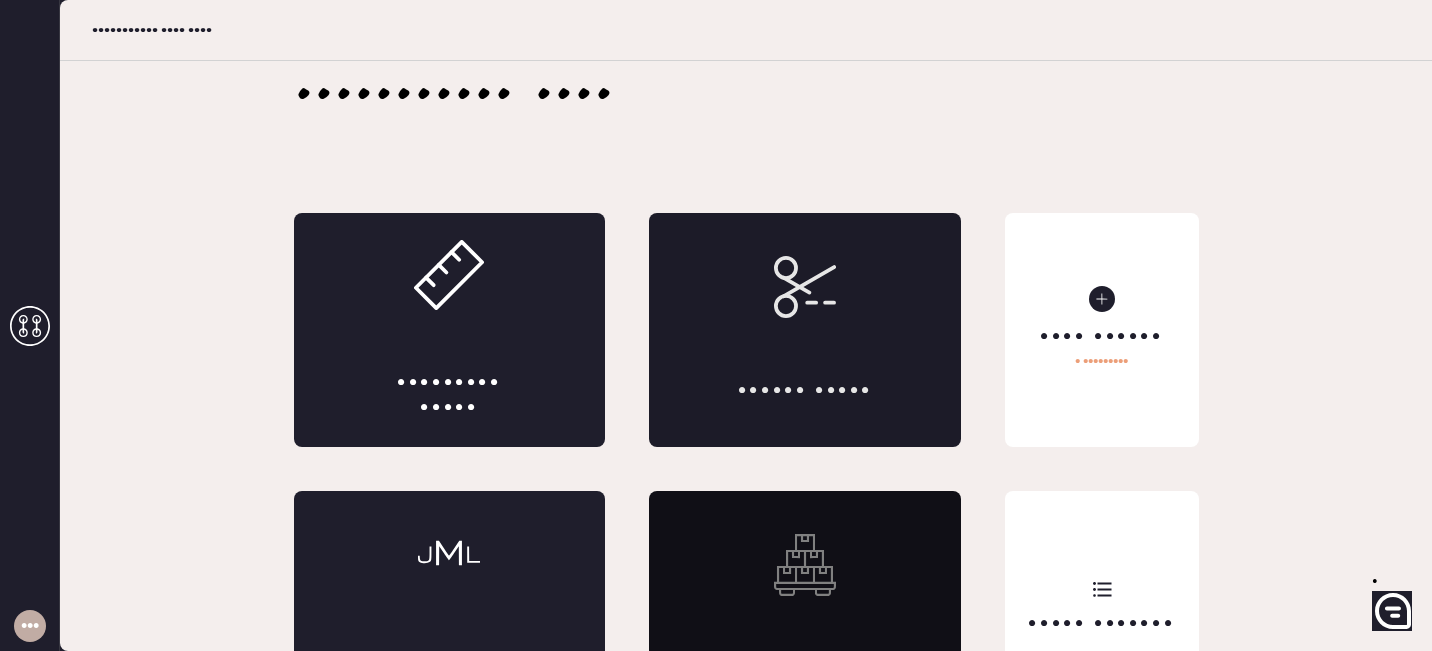 click on "•••••• •••••" at bounding box center (805, 330) 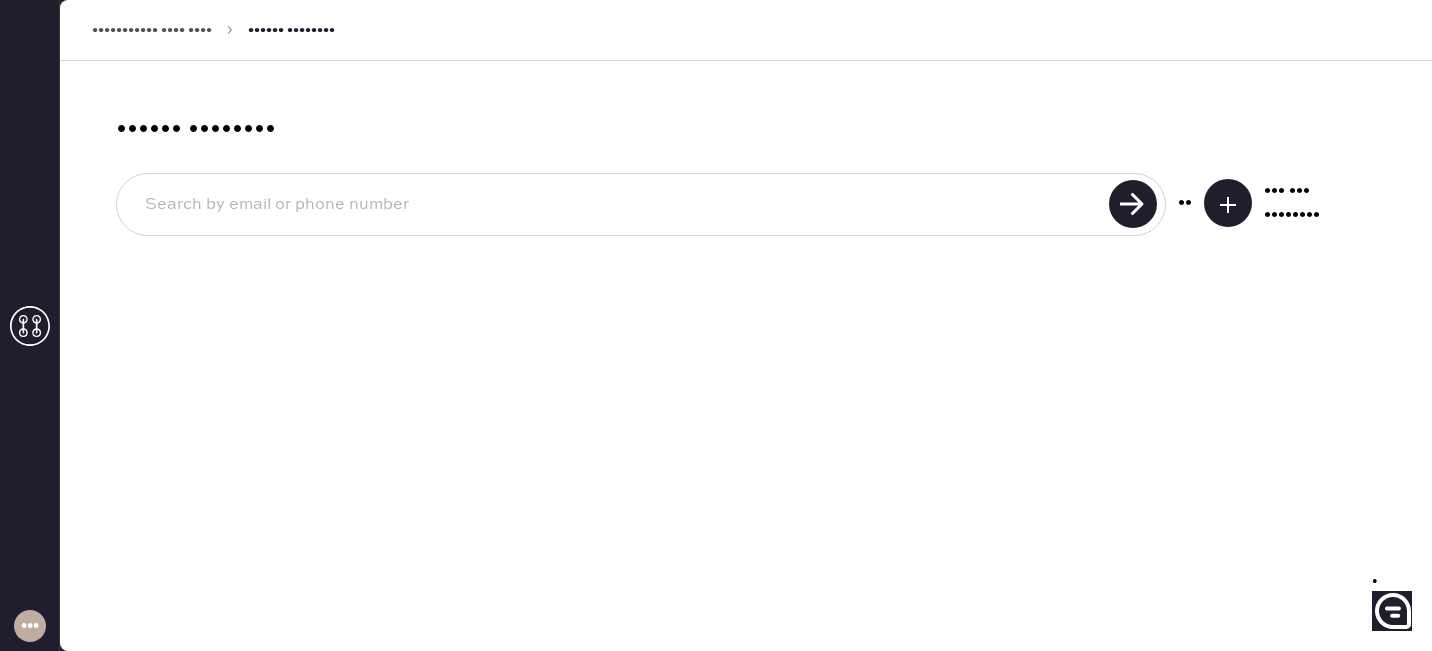 click at bounding box center (616, 205) 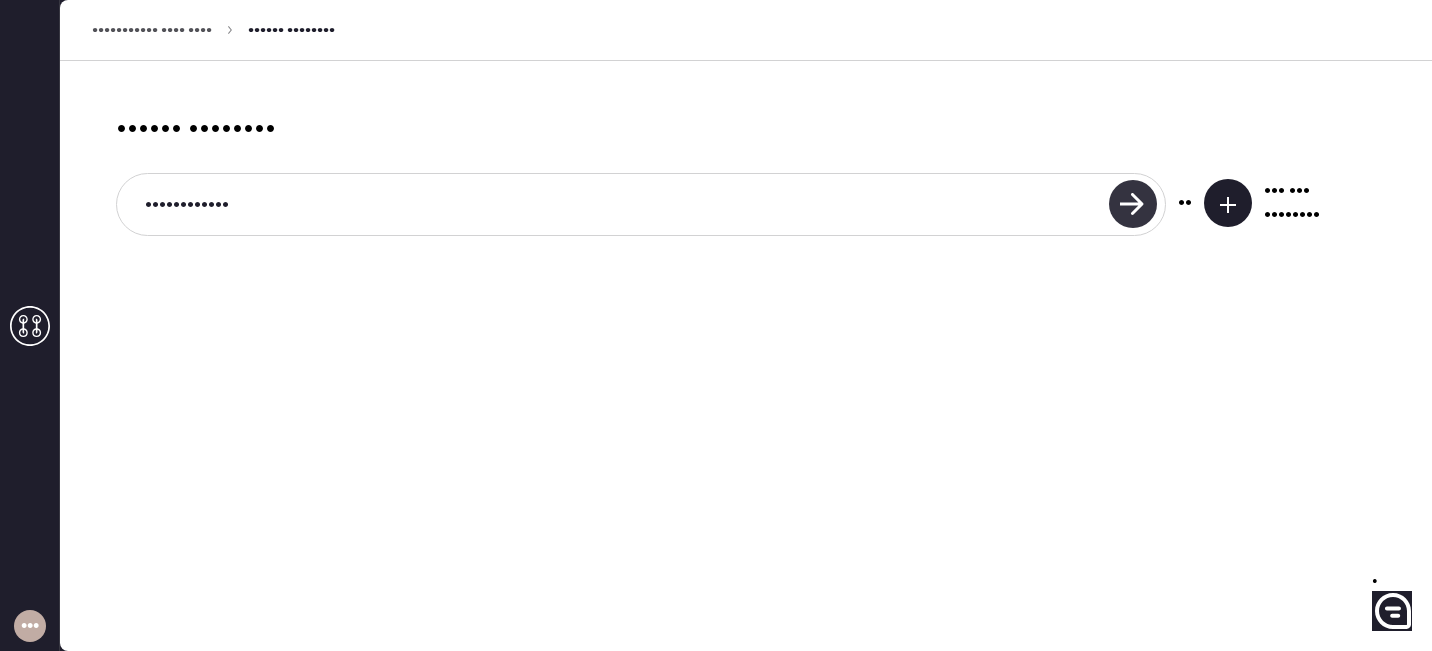 type on "••••••••••••" 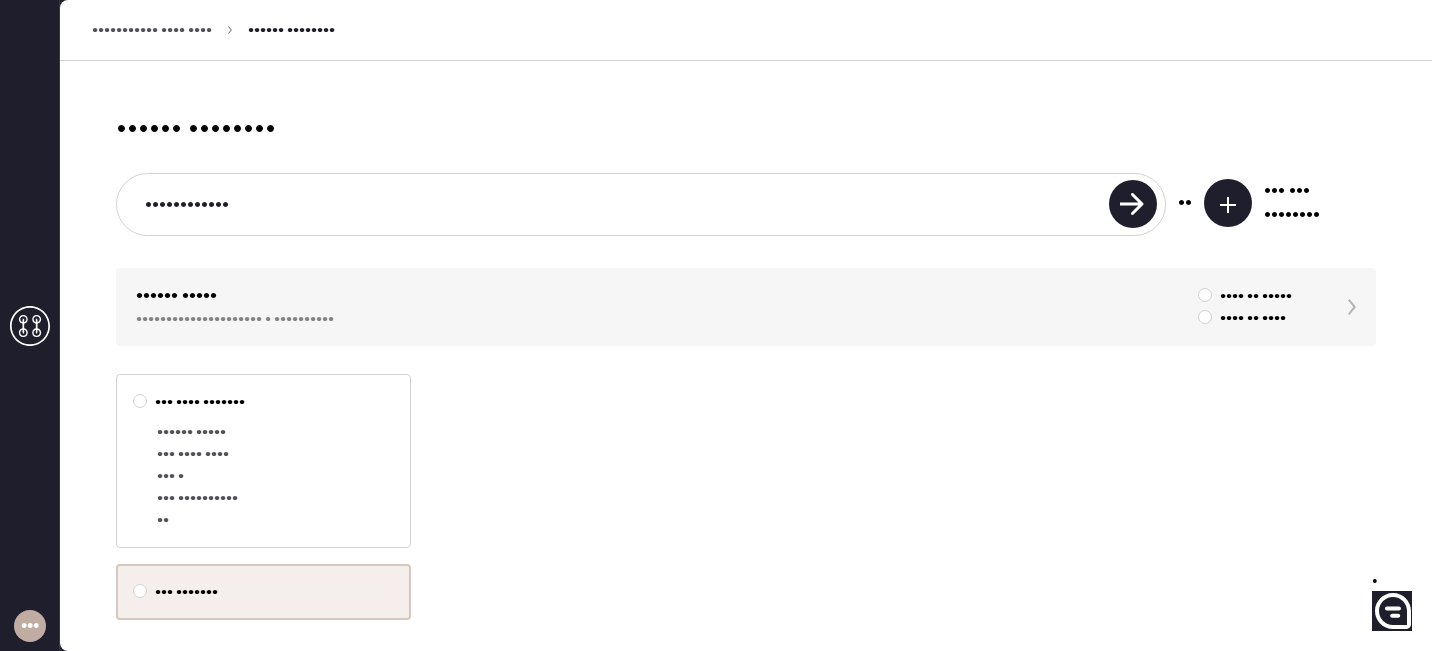 click on "••• •••••••" at bounding box center [263, 592] 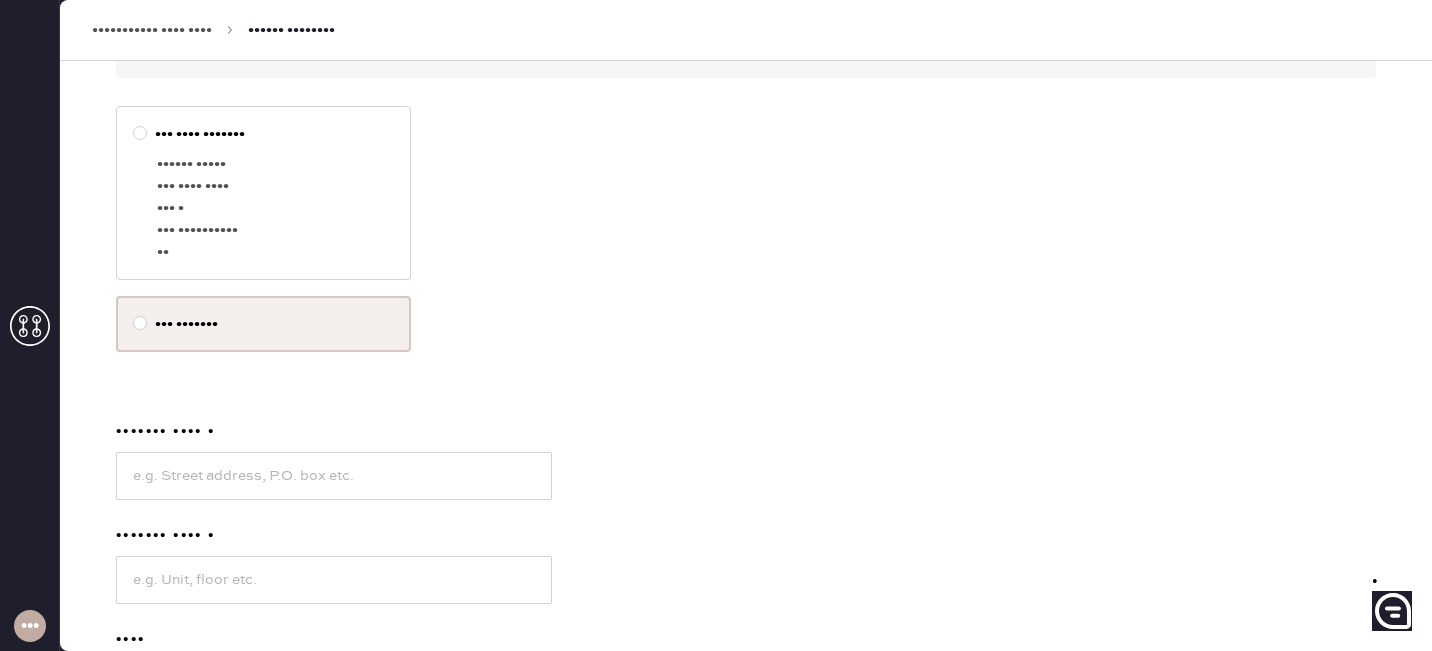 scroll, scrollTop: 271, scrollLeft: 0, axis: vertical 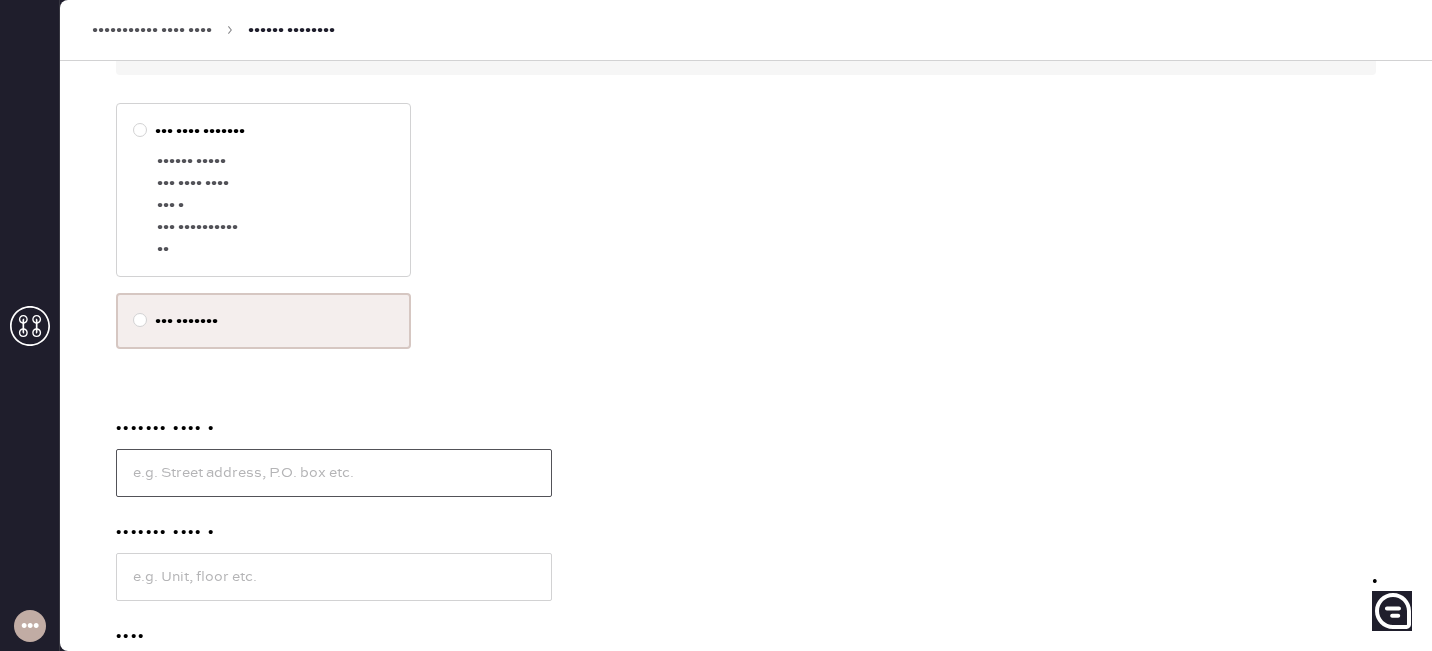 click at bounding box center [334, 473] 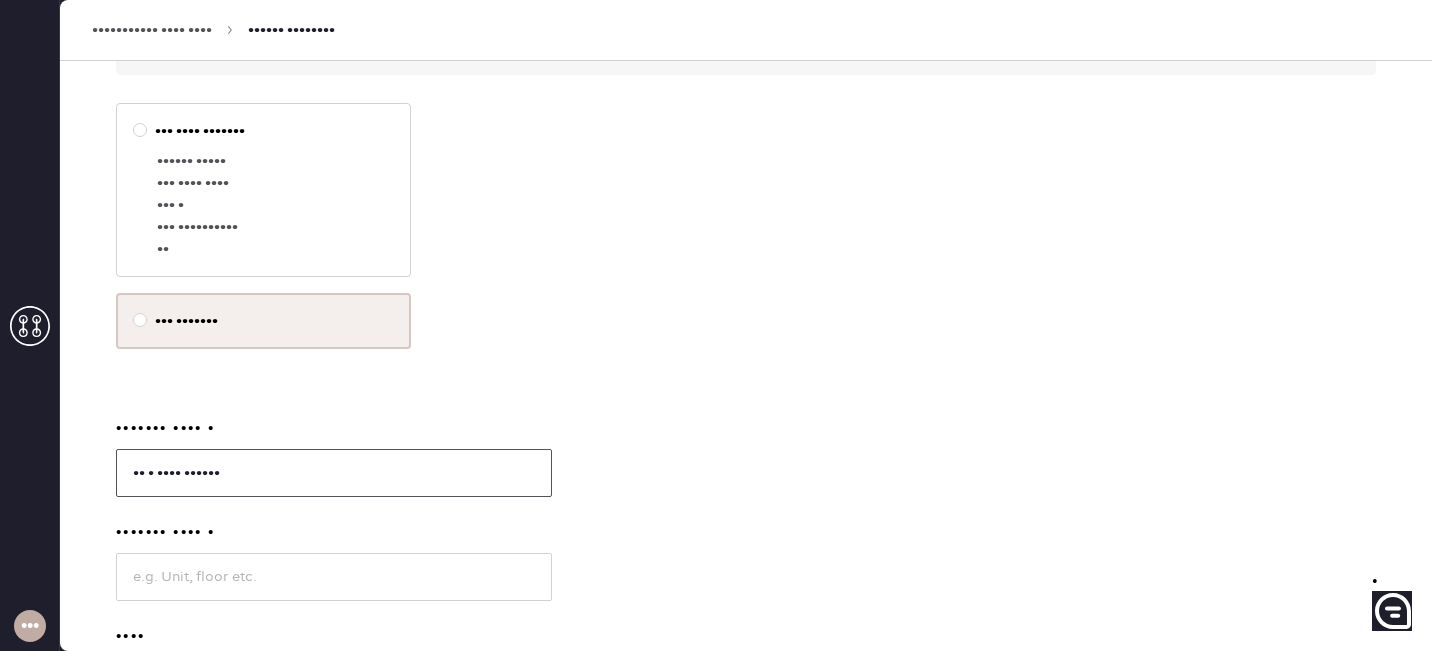type on "•• • •••• ••••••" 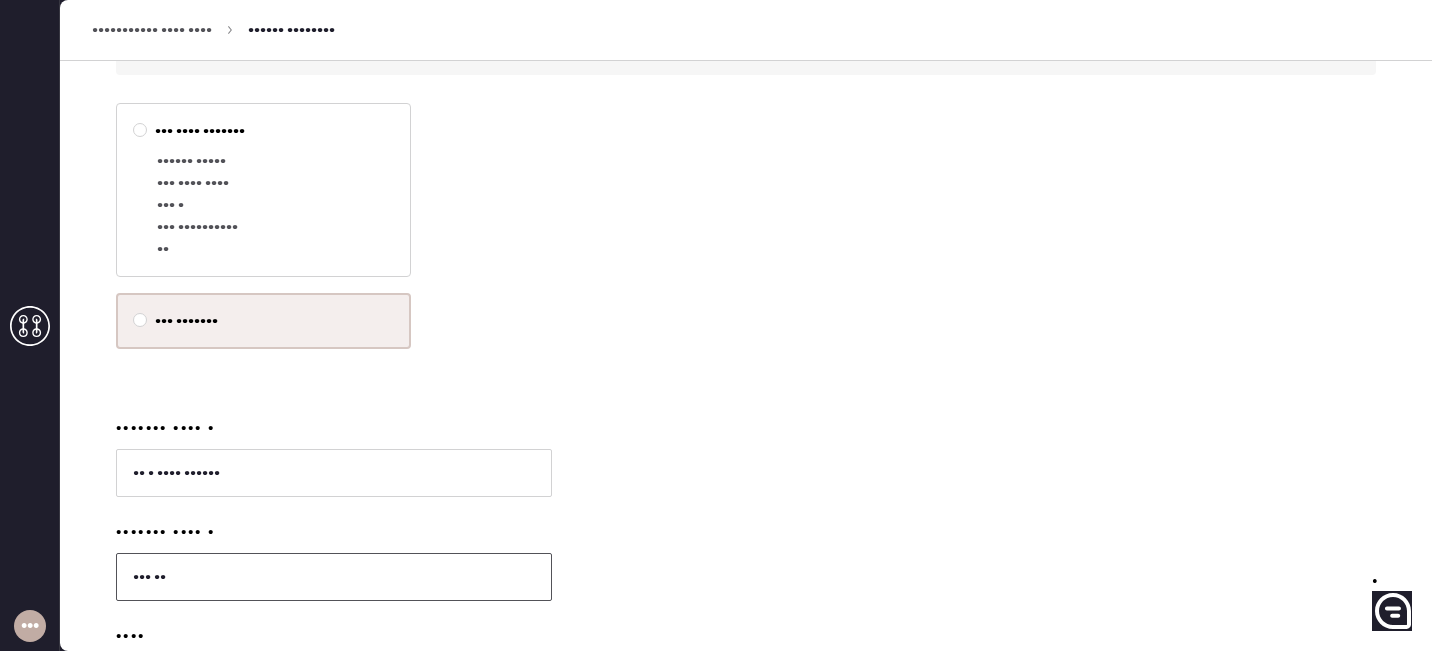type on "••• ••" 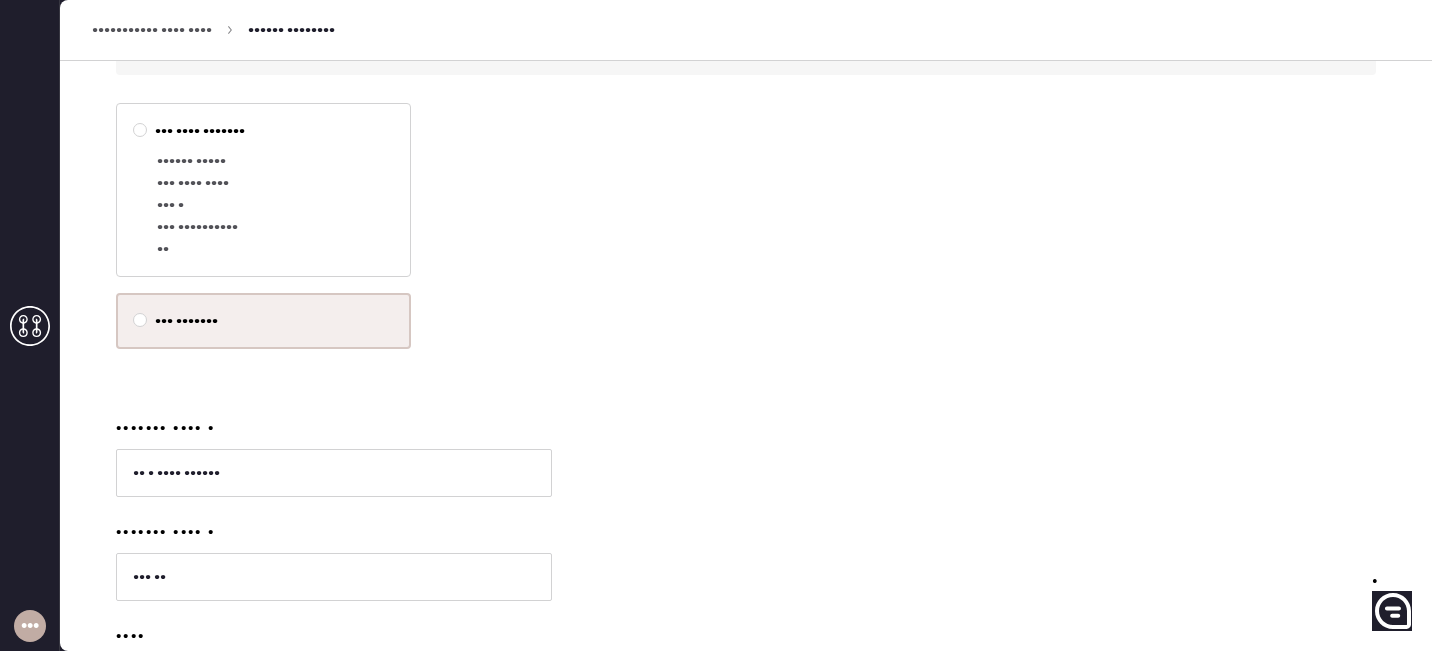 scroll, scrollTop: 545, scrollLeft: 0, axis: vertical 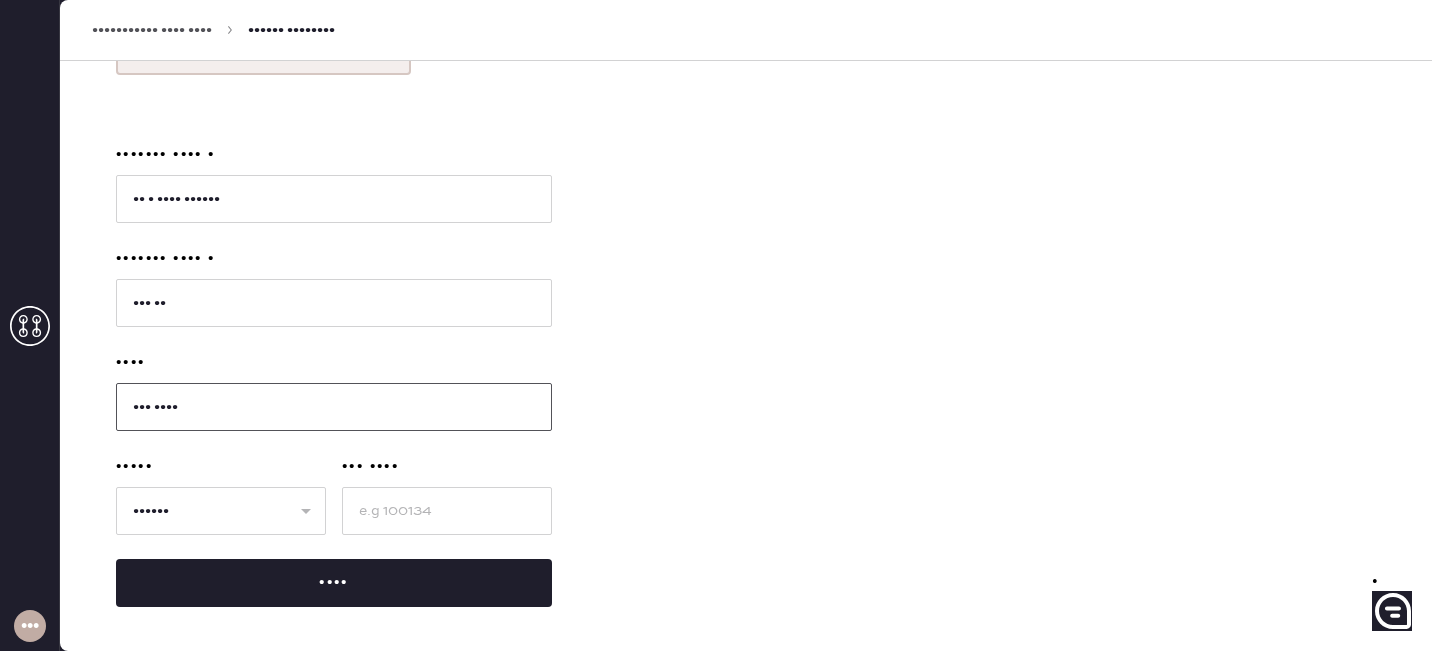 type on "••• ••••" 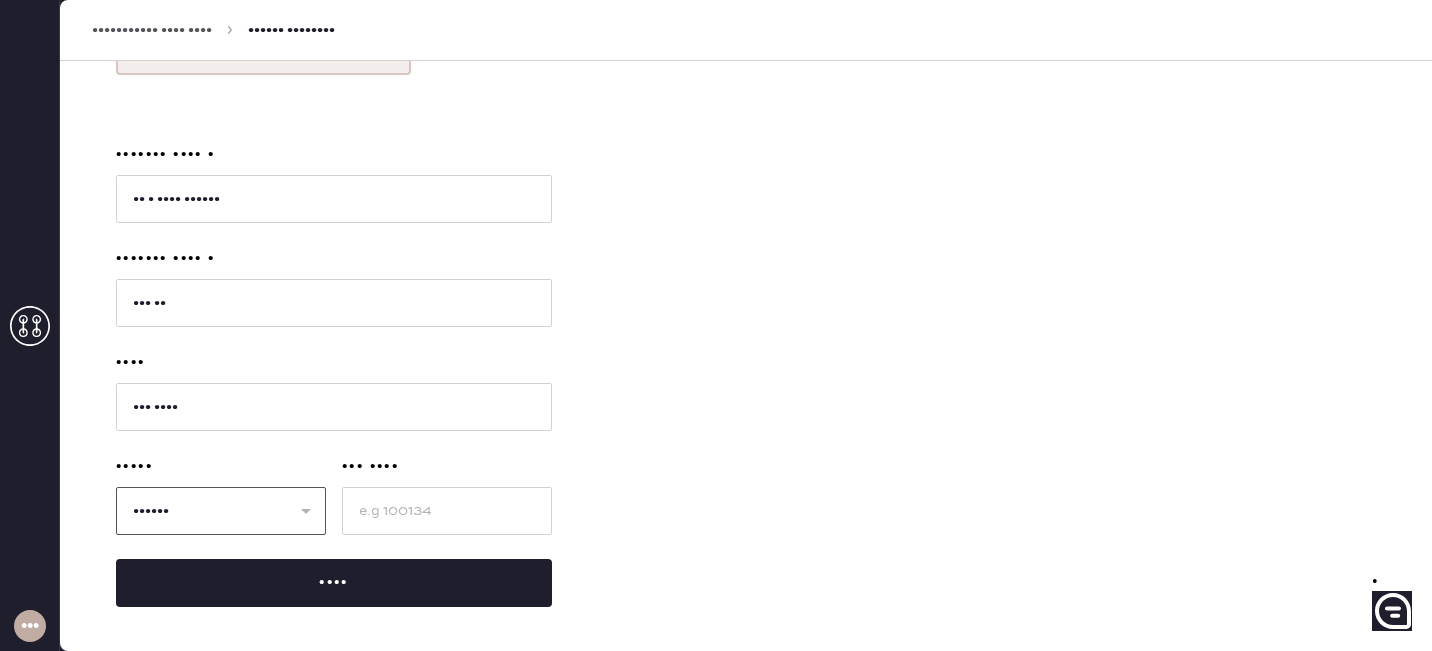click on "•••••• •• •• •• •• •• •• •• •• •• •• •• •• •• •• •• •• •• •• •• •• •• •• •• •• •• •• •• •• •• •• •• •• •• •• •• •• •• •• •• •• •• •• •• •• •• •• •• •• •• •• ••" at bounding box center [221, 511] 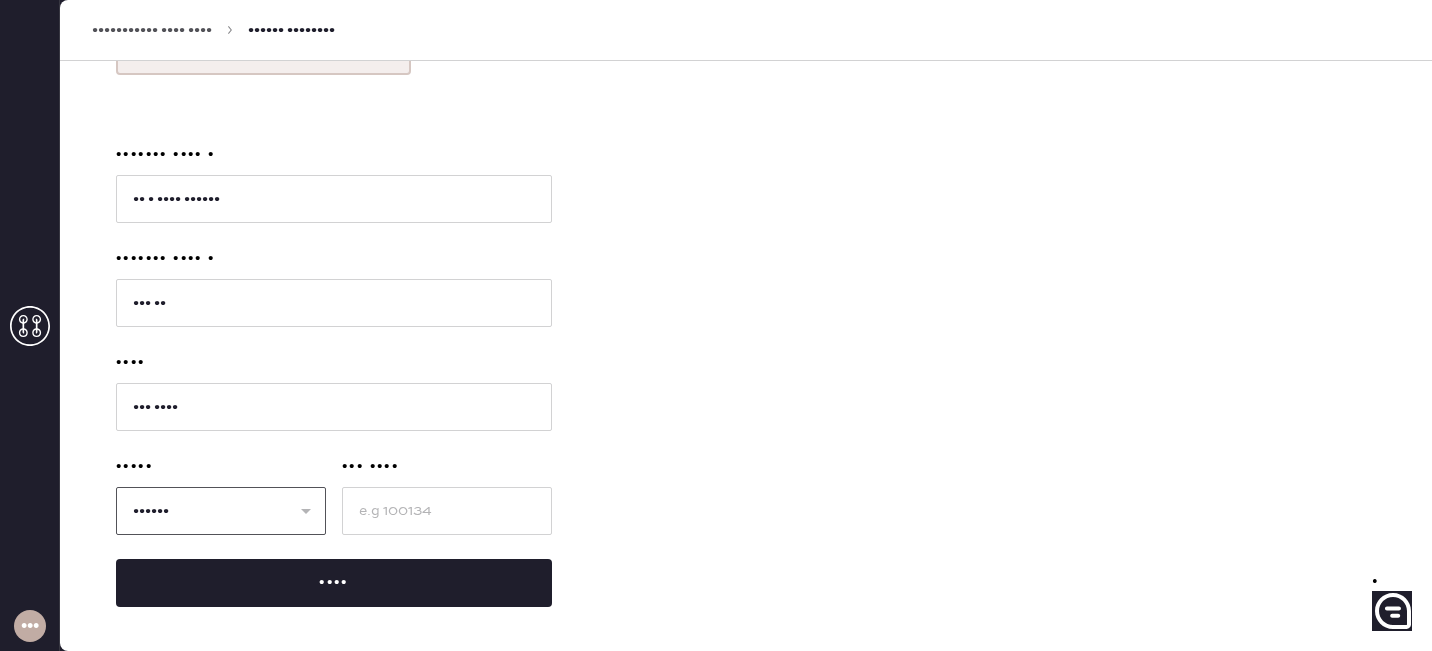 select on "••" 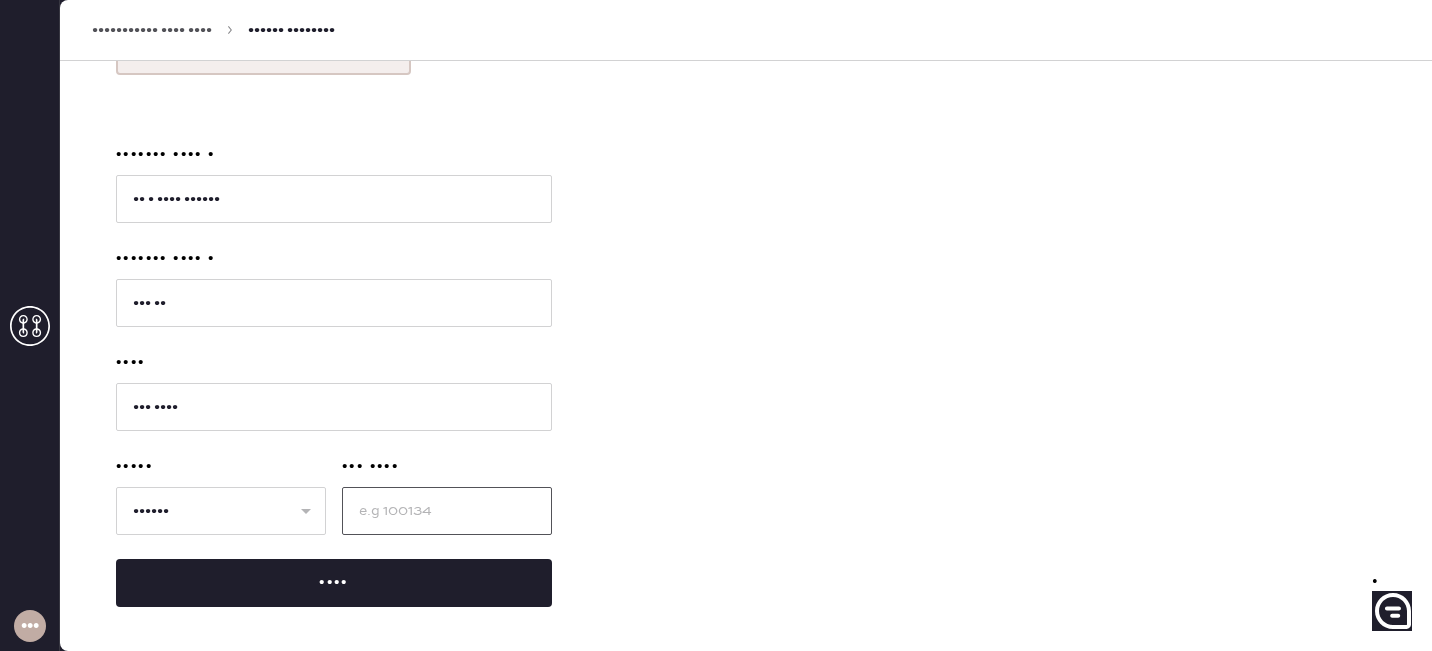 click at bounding box center [447, 511] 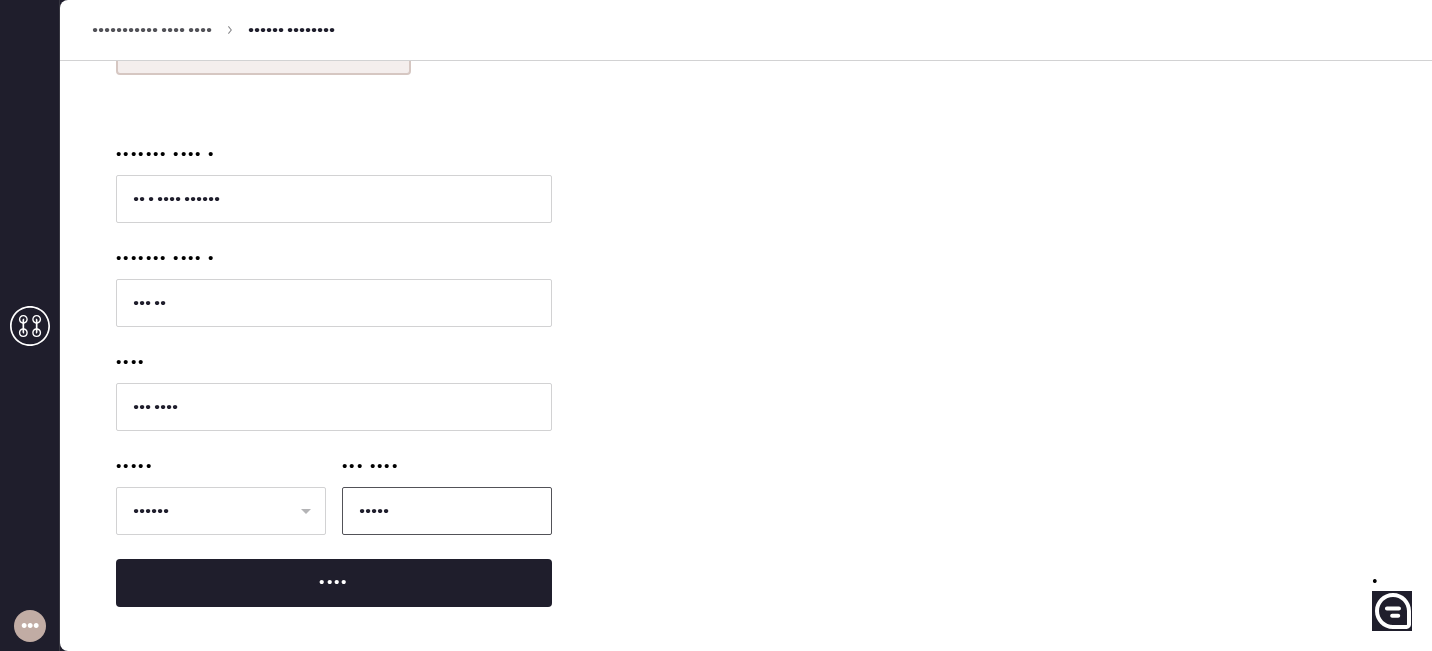 type on "•••••" 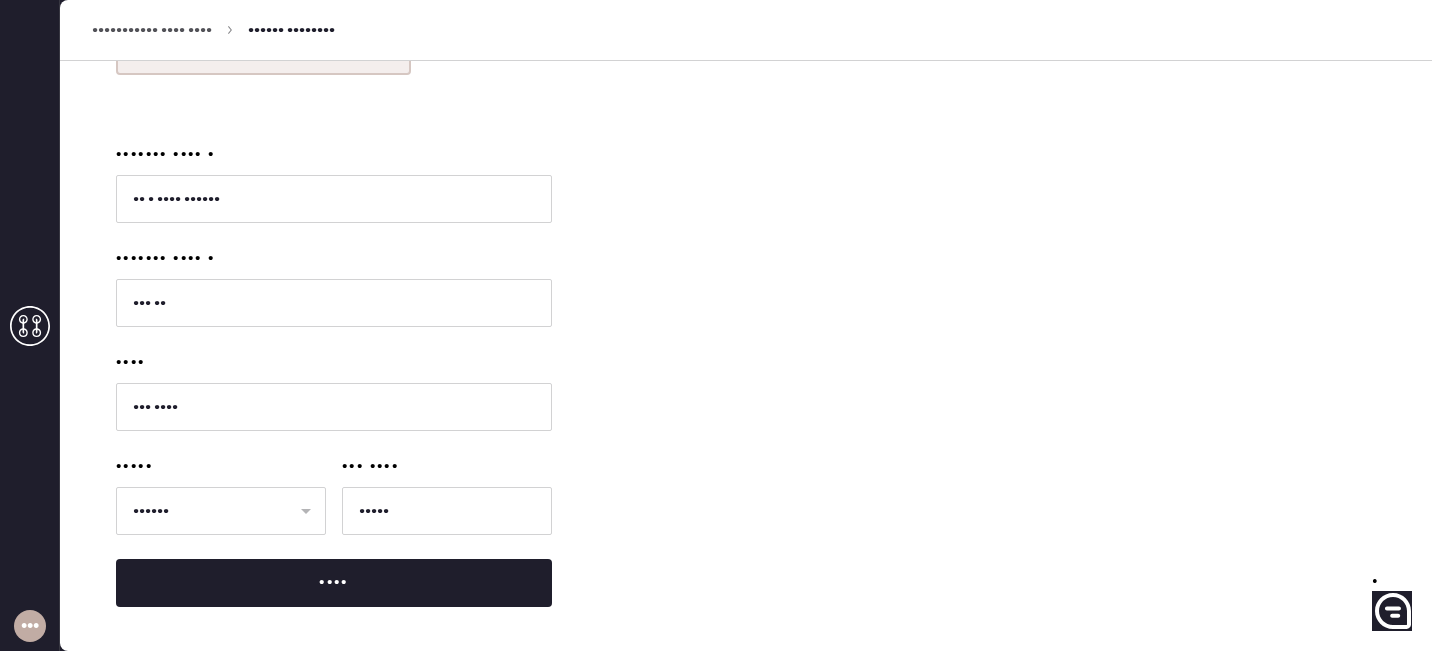 click on "••• •••• ••••••• •••••• ••••• ••• •••• ••••  ••• • ••• •••• •  ••••• •• ••• ••••••• ••••••• •••• • •• • •••• •••••• ••••••• •••• • ••• •• •••• ••• •••• ••••• •••••• •• •• •• •• •• •• •• •• •• •• •• •• •• •• •• •• •• •• •• •• •• •• •• •• •• •• •• •• •• •• •• •• •• •• •• •• •• •• •• •• •• •• •• •• •• •• •• •• •• •• •• ••• •••• ••••• ••••" at bounding box center (746, 218) 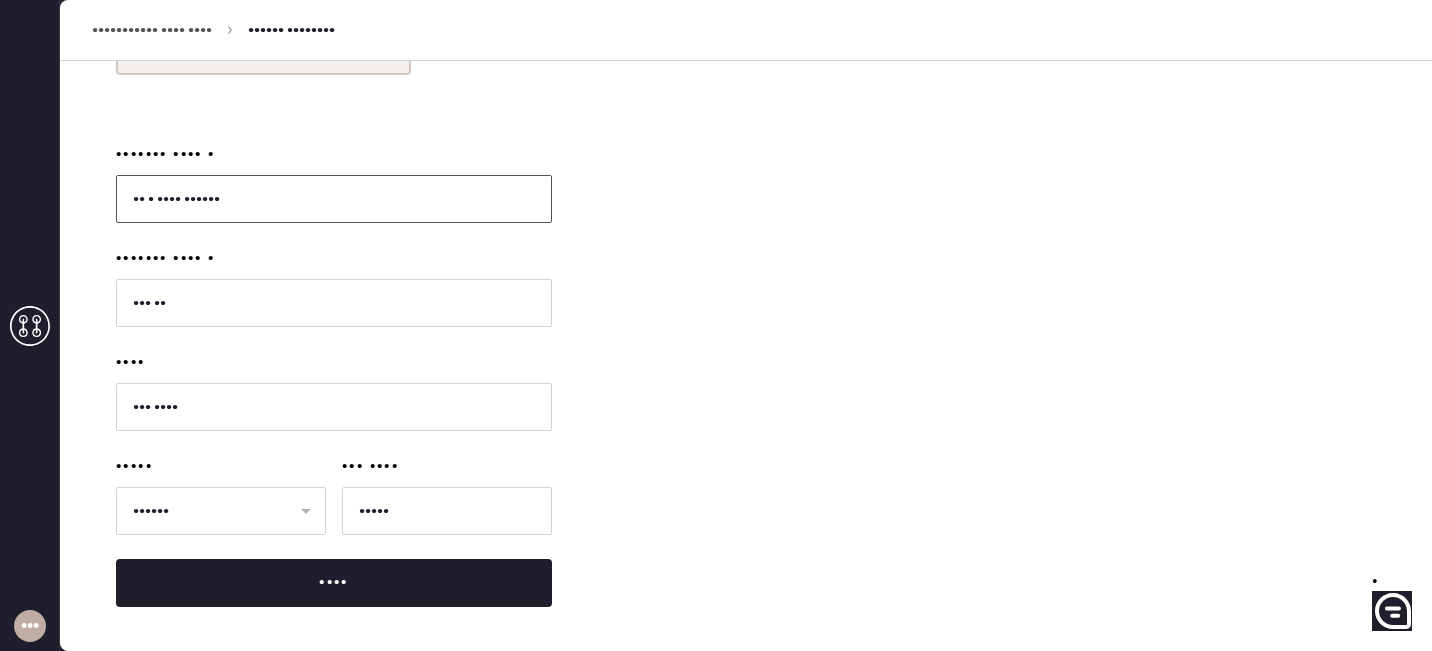 drag, startPoint x: 132, startPoint y: 203, endPoint x: 339, endPoint y: 218, distance: 207.54277 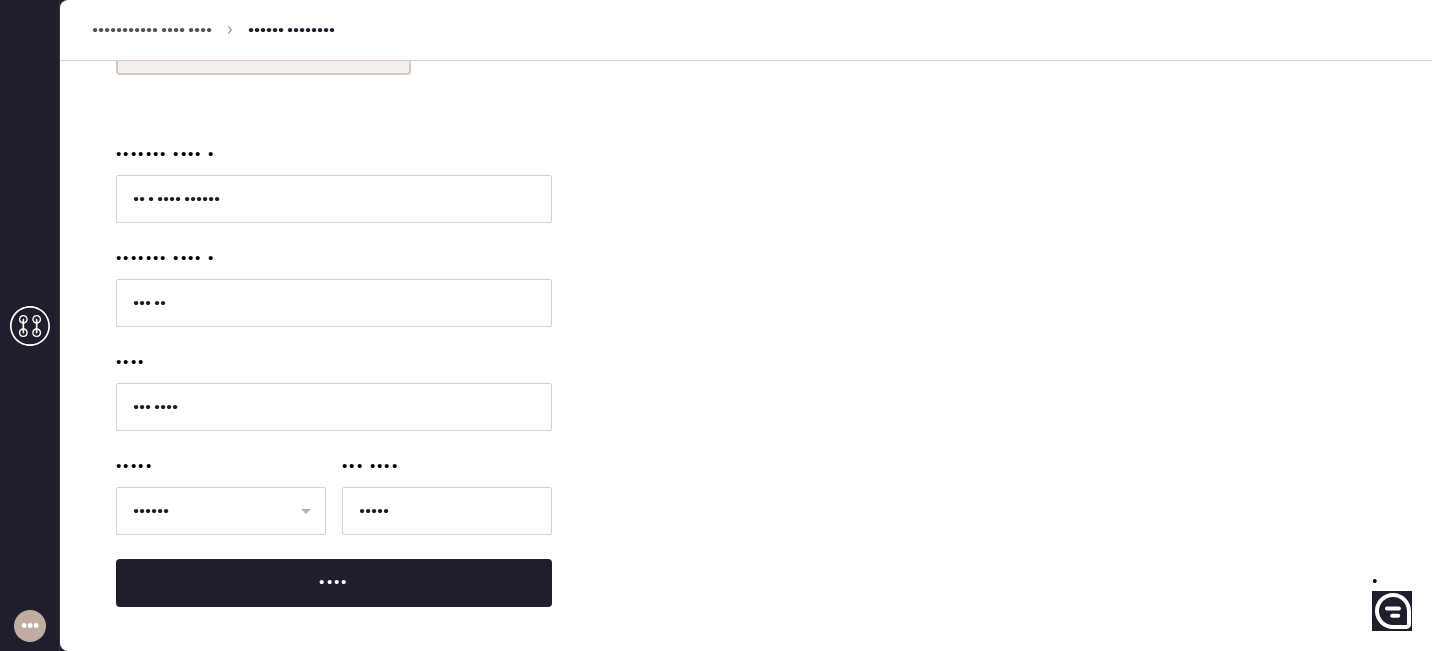 click on "••• •••• ••••••• •••••• ••••• ••• •••• ••••  ••• • ••• •••• •  ••••• •• ••• ••••••• ••••••• •••• • •• • •••• •••••• ••••••• •••• • ••• •• •••• ••• •••• ••••• •••••• •• •• •• •• •• •• •• •• •• •• •• •• •• •• •• •• •• •• •• •• •• •• •• •• •• •• •• •• •• •• •• •• •• •• •• •• •• •• •• •• •• •• •• •• •• •• •• •• •• •• •• ••• •••• ••••• ••••" at bounding box center [746, 218] 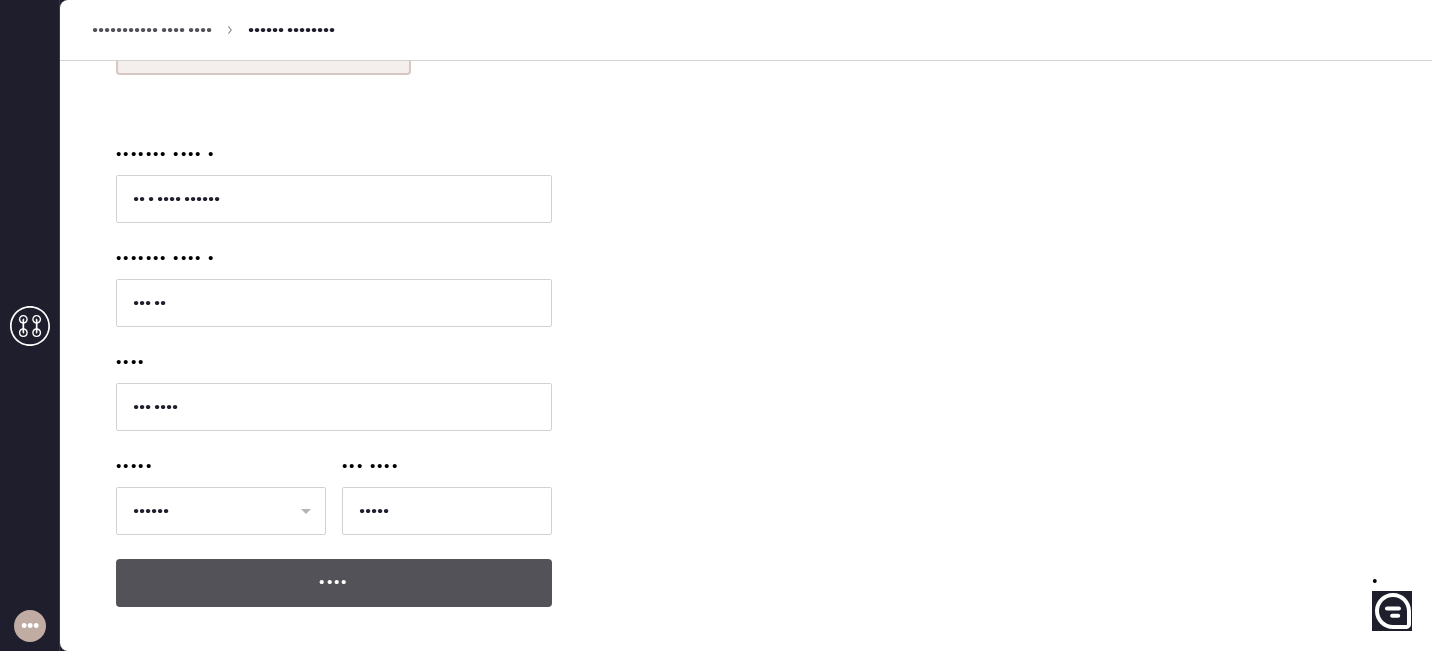 click on "••••" at bounding box center [334, 583] 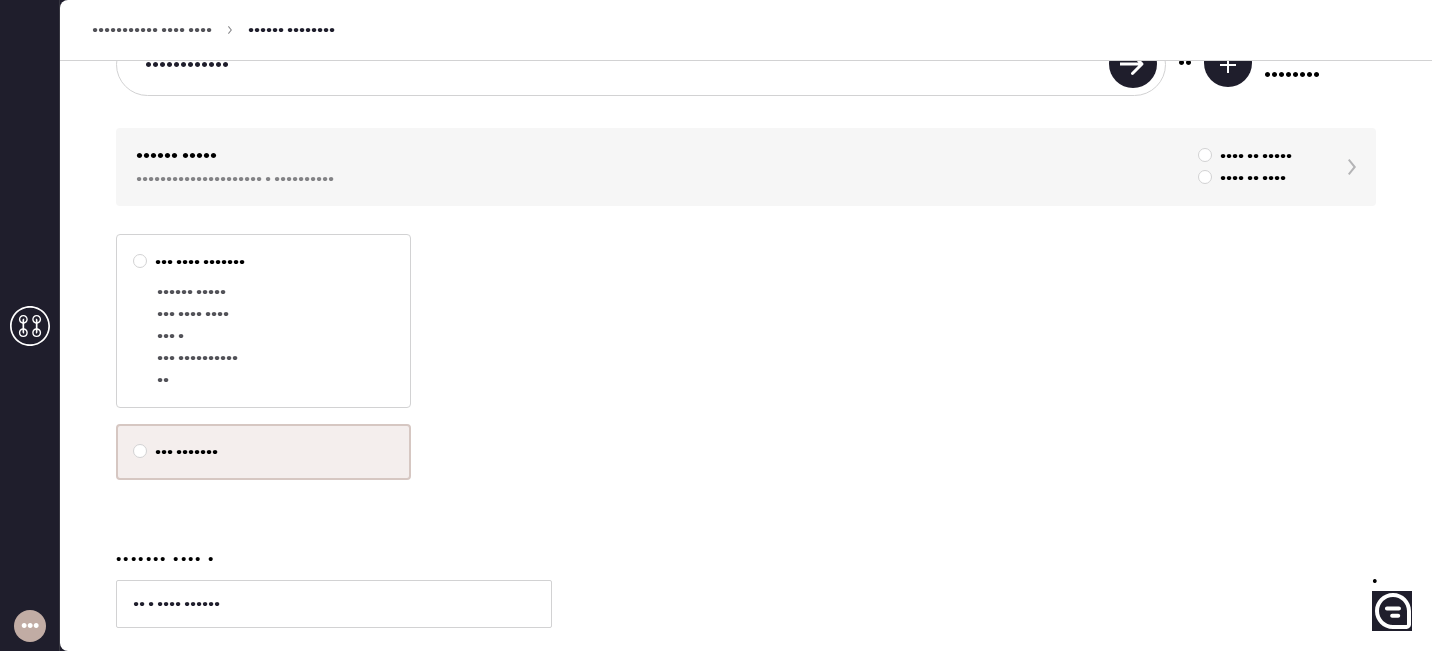 scroll, scrollTop: 29, scrollLeft: 0, axis: vertical 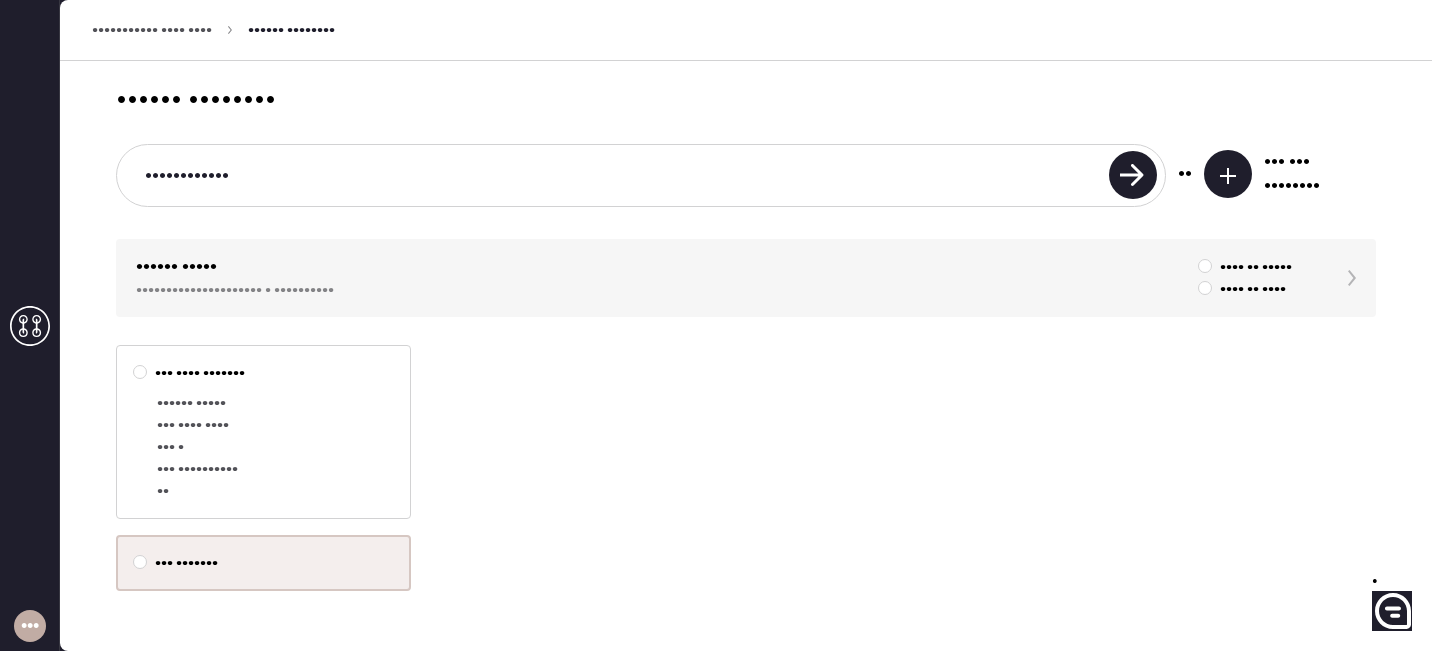 click on "•••••• •••••••• •••••••••••• •• ••• ••• •••••••• •••••• ••••• ••••••••••••••••••••• • •••••••••• •••• •• ••••• •••• •• •••• ••• •••• ••••••• •••••• ••••• ••• •••• ••••  ••• • ••• •••• •  ••••• •• ••• ••••••• ••••••• •••• • •• • •••• •••••• ••••••• •••• • ••• •• •••• ••• •••• ••••• •••••• •• •• •• •• •• •• •• •• •• •• •• •• •• •• •• •• •• •• •• •• •• •• •• •• •• •• •• •• •• •• •• •• •• •• •• •• •• •• •• •• •• •• •• •• •• •• •• •• •• •• •• ••• •••• ••••• ••••" at bounding box center (746, 599) 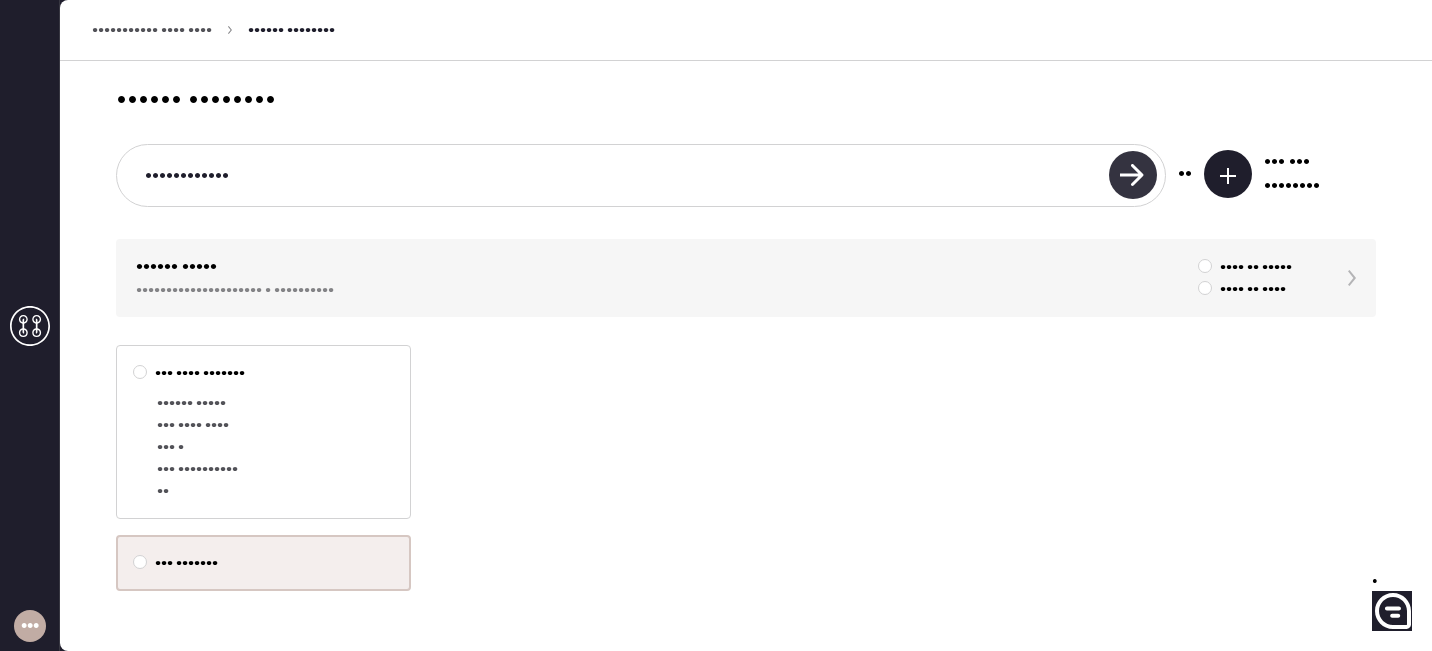 click at bounding box center [1133, 175] 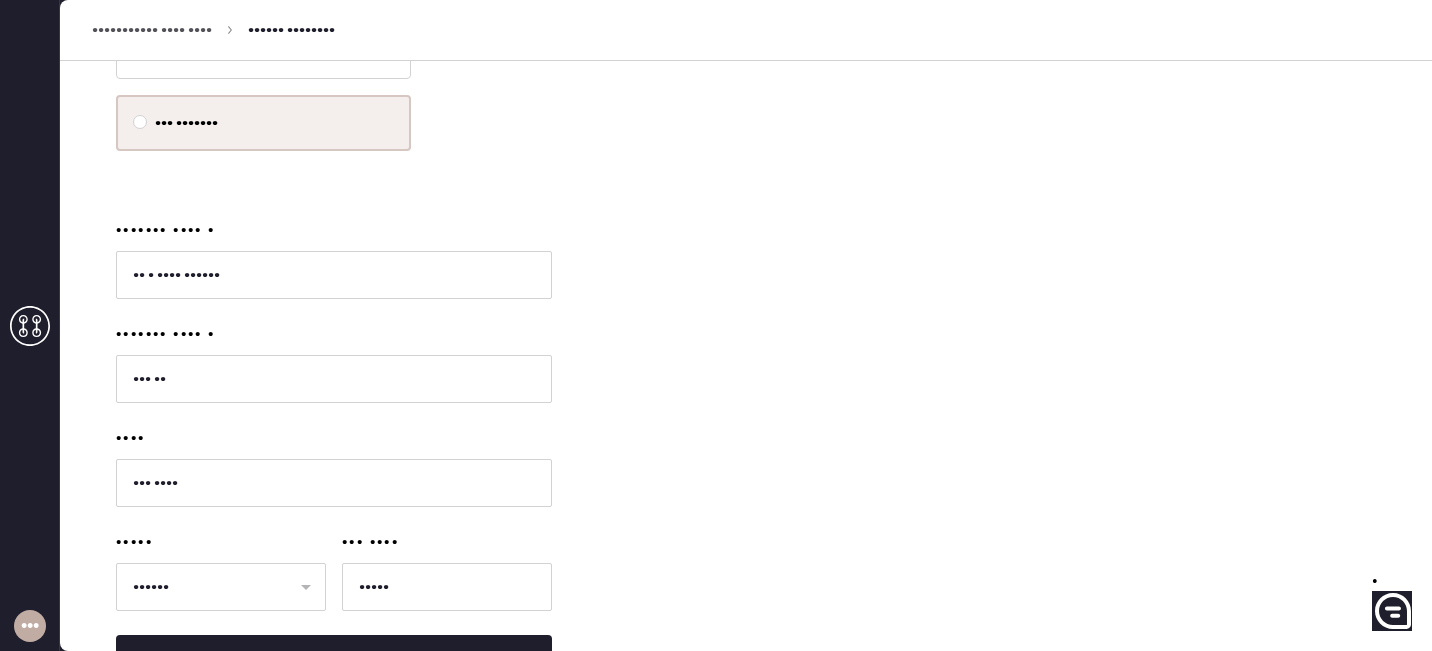 scroll, scrollTop: 545, scrollLeft: 0, axis: vertical 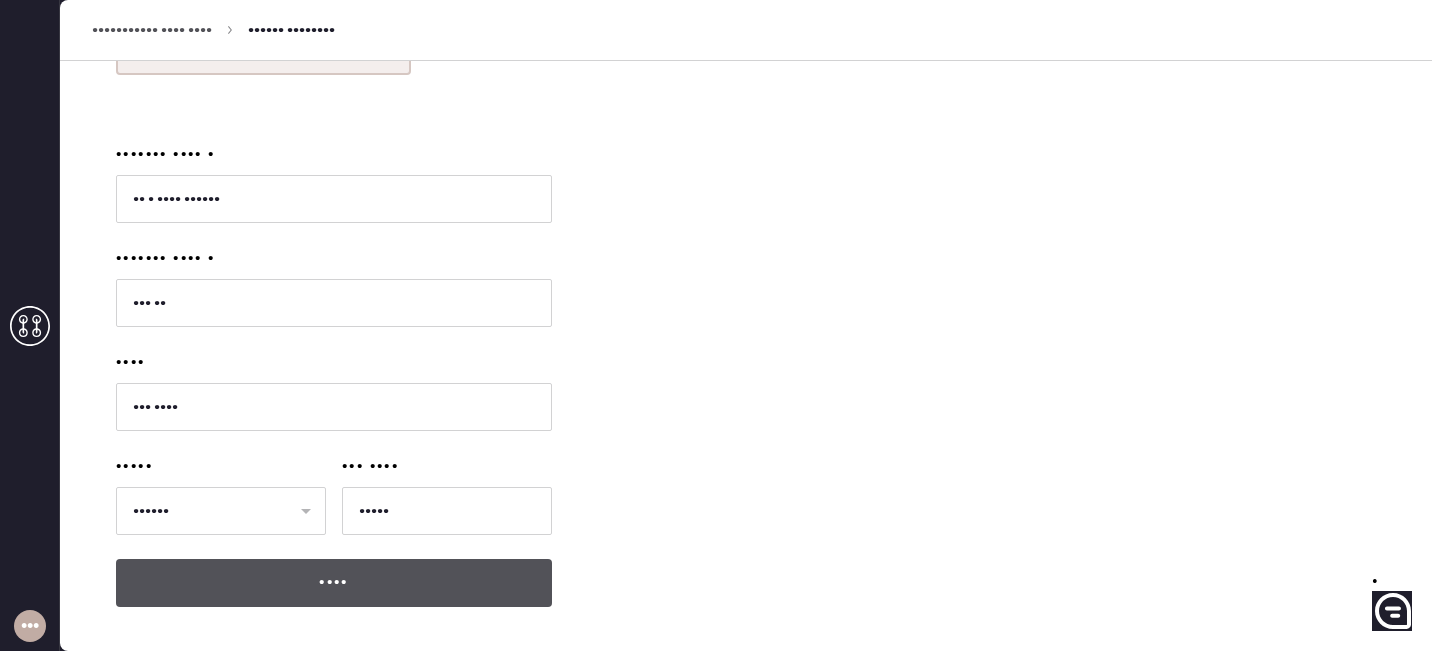 click on "••••" at bounding box center (334, 583) 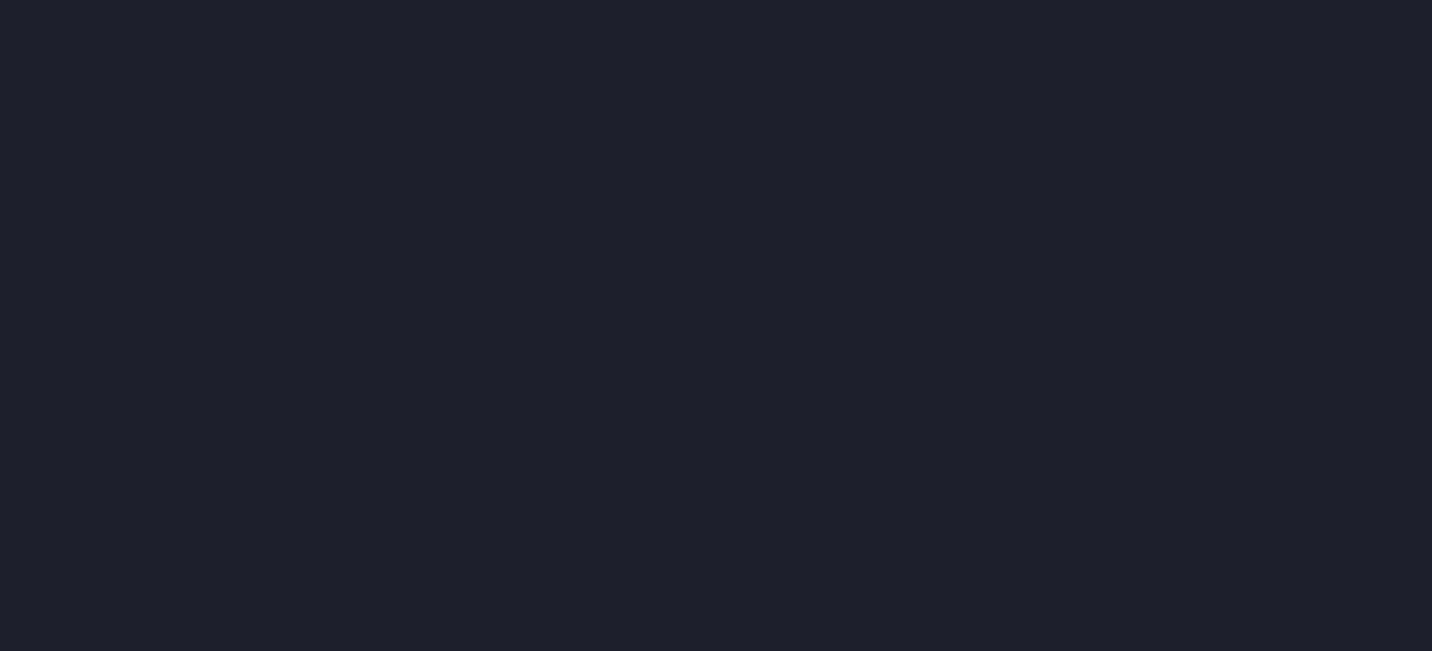 scroll, scrollTop: 0, scrollLeft: 0, axis: both 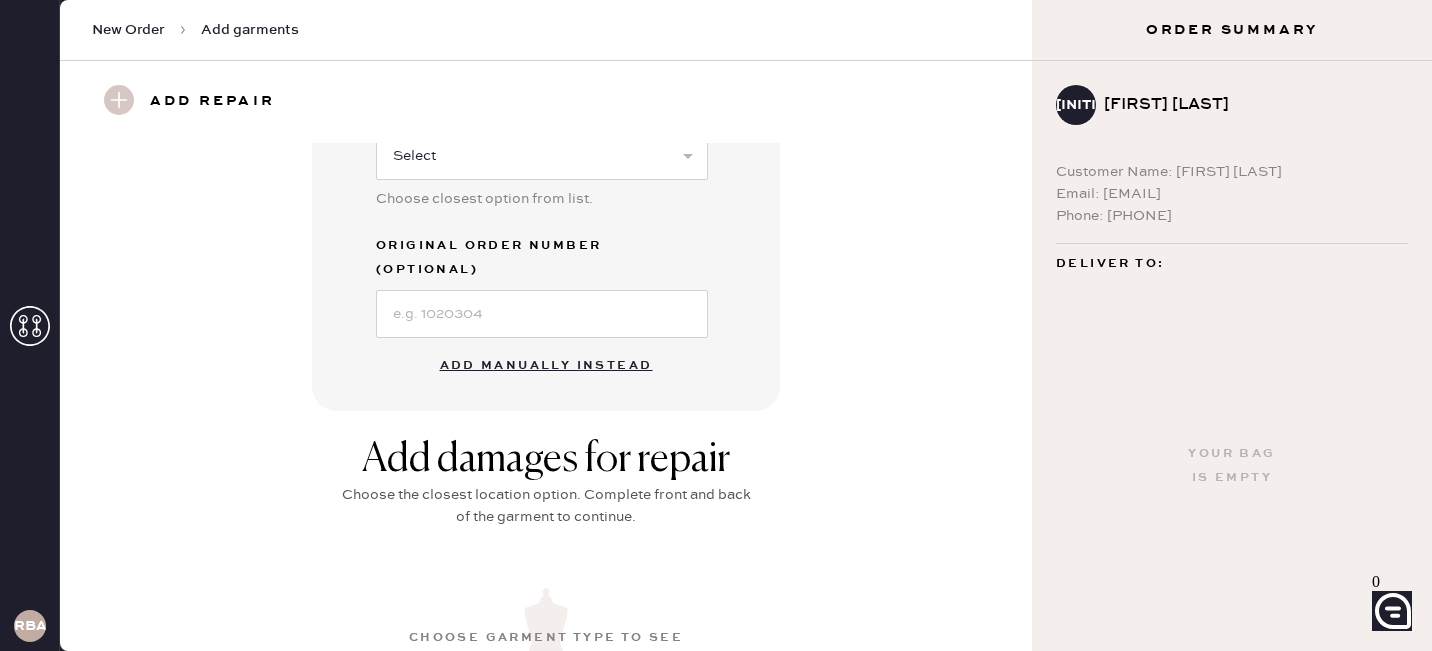 click on "Add manually instead" at bounding box center [546, 366] 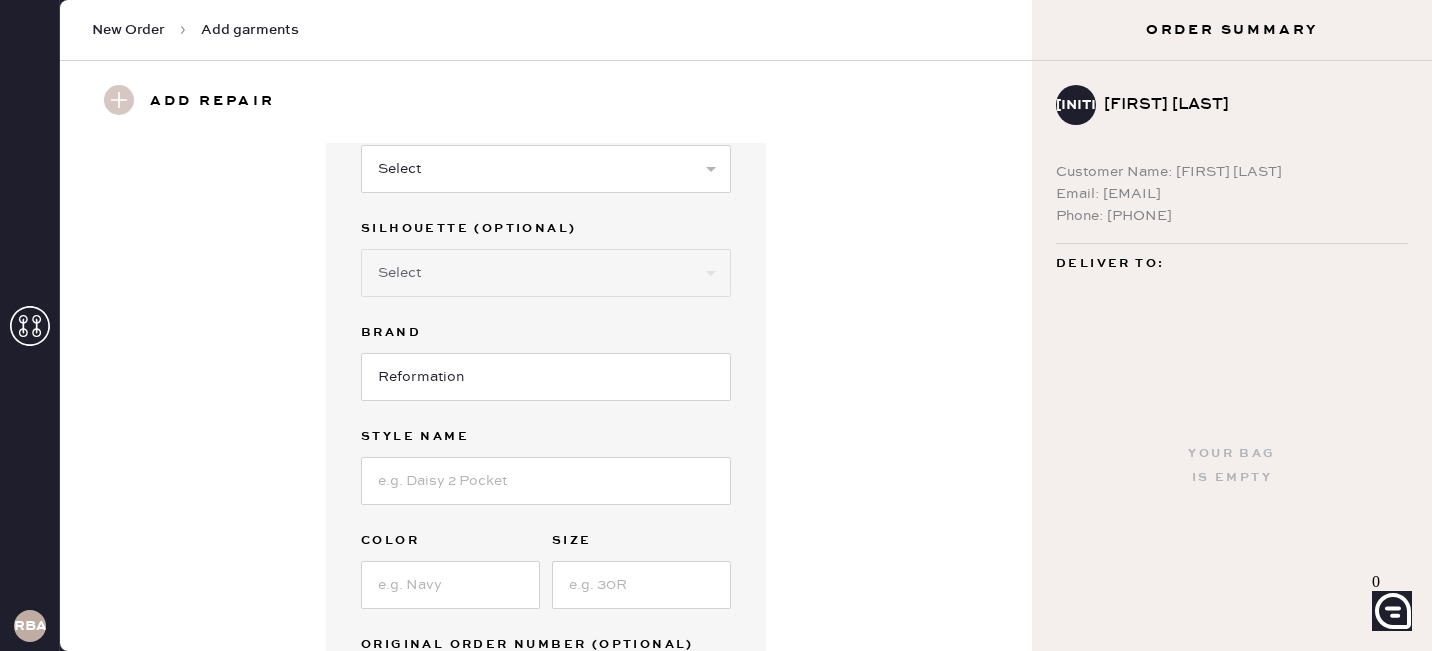 scroll, scrollTop: 0, scrollLeft: 0, axis: both 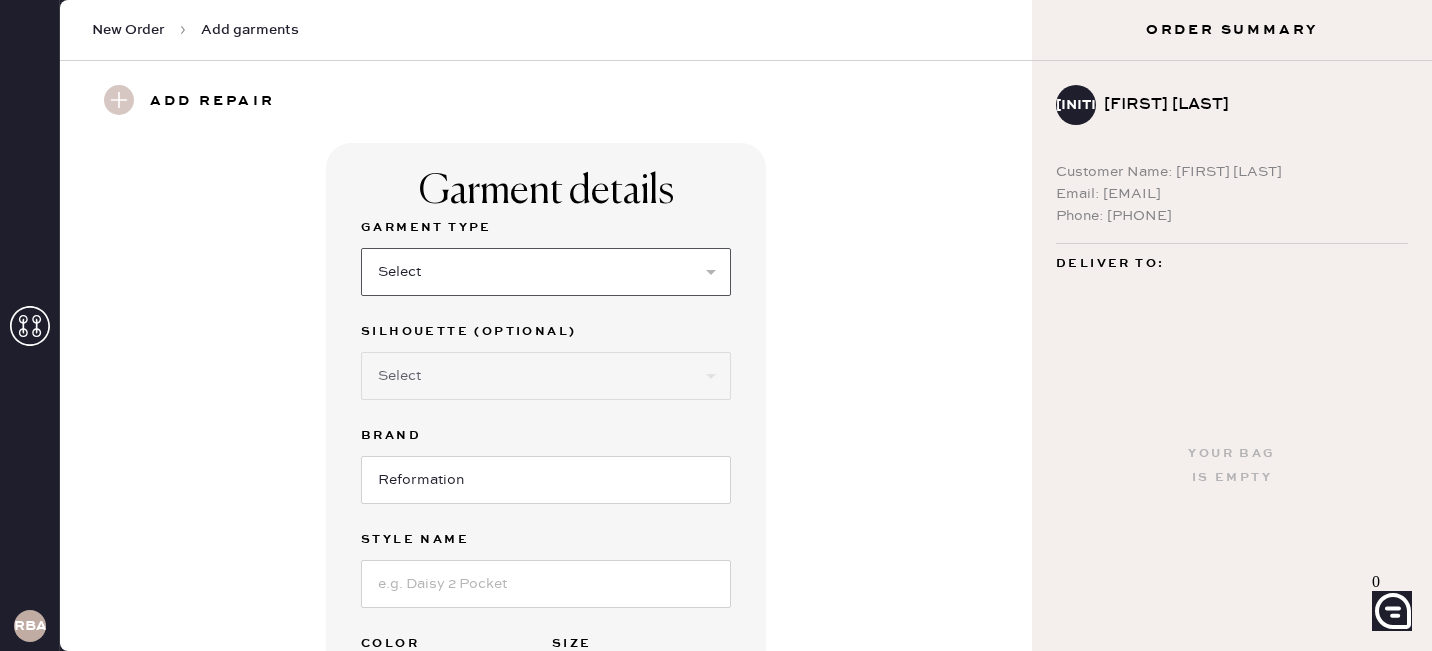 click on "Select Basic Skirt Jeans Leggings Pants Shorts Basic Sleeved Dress Basic Sleeveless Dress Basic Strap Dress Strap Jumpsuit Button Down Top Sleeved Top Sleeveless Top" at bounding box center (546, 272) 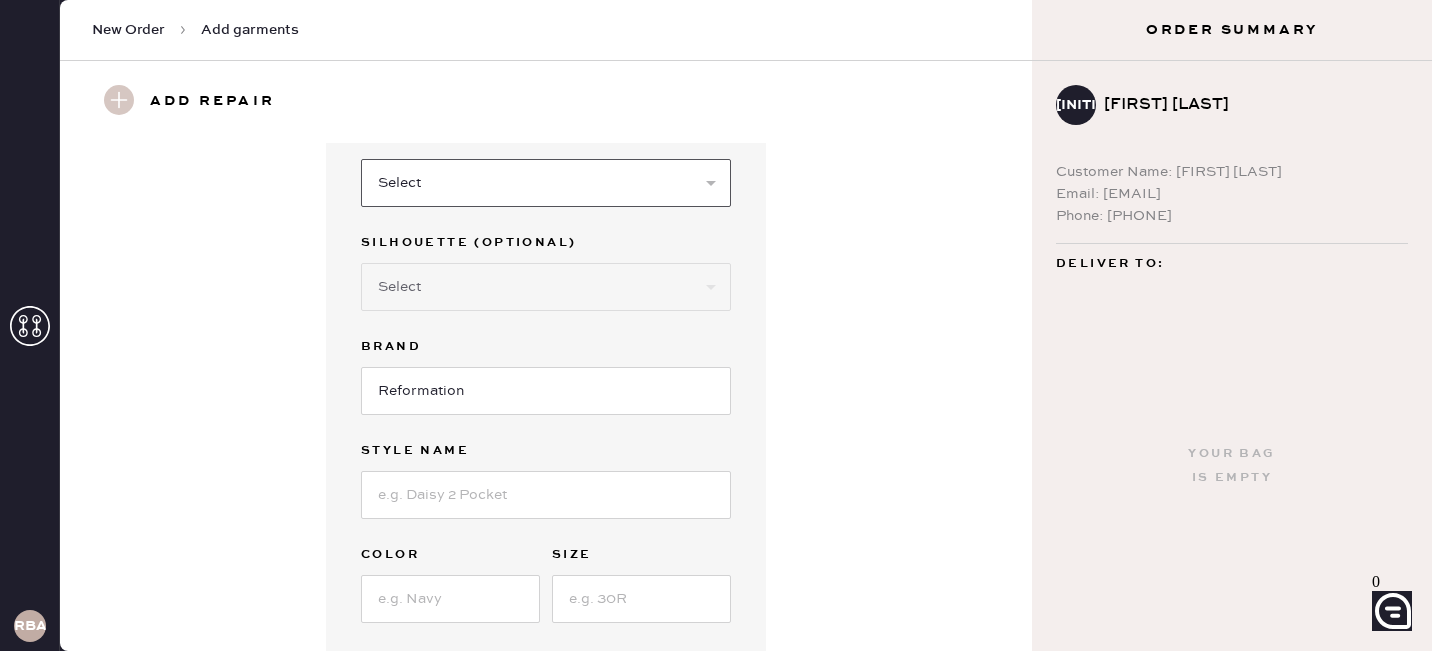 scroll, scrollTop: 71, scrollLeft: 0, axis: vertical 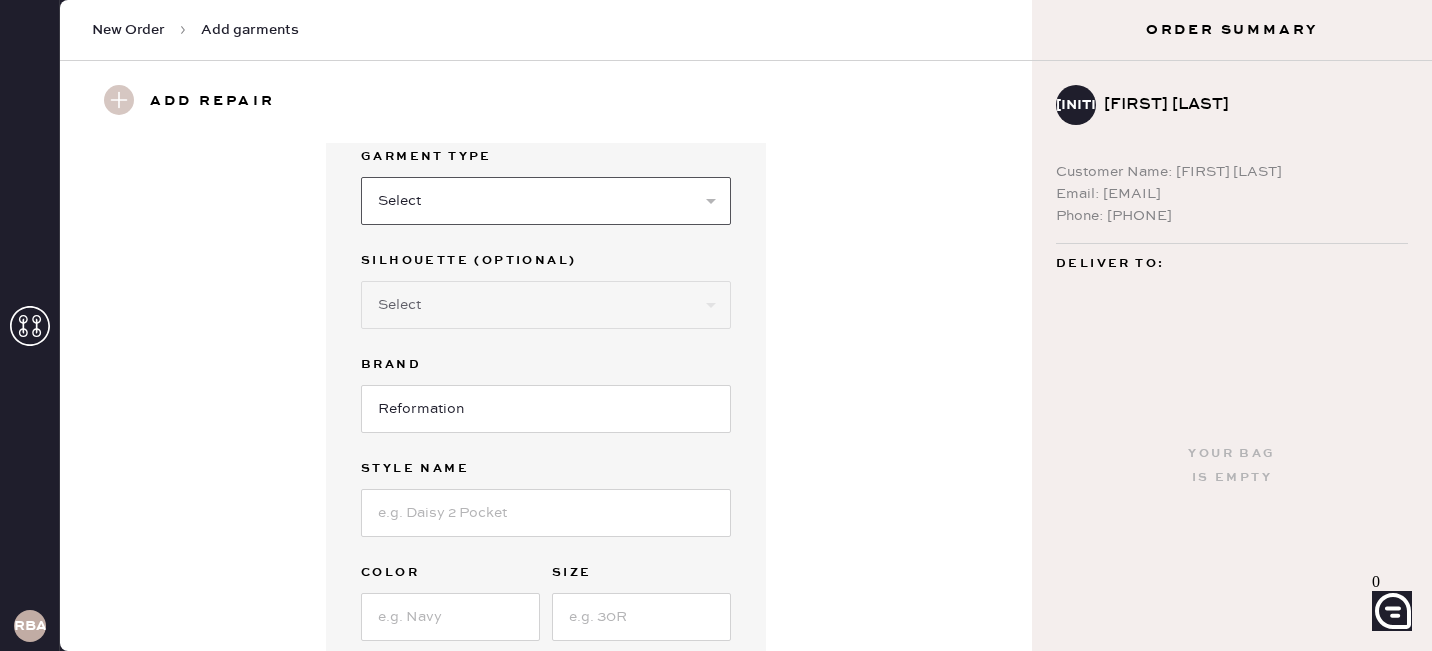 click on "Select Basic Skirt Jeans Leggings Pants Shorts Basic Sleeved Dress Basic Sleeveless Dress Basic Strap Dress Strap Jumpsuit Button Down Top Sleeved Top Sleeveless Top" at bounding box center [546, 201] 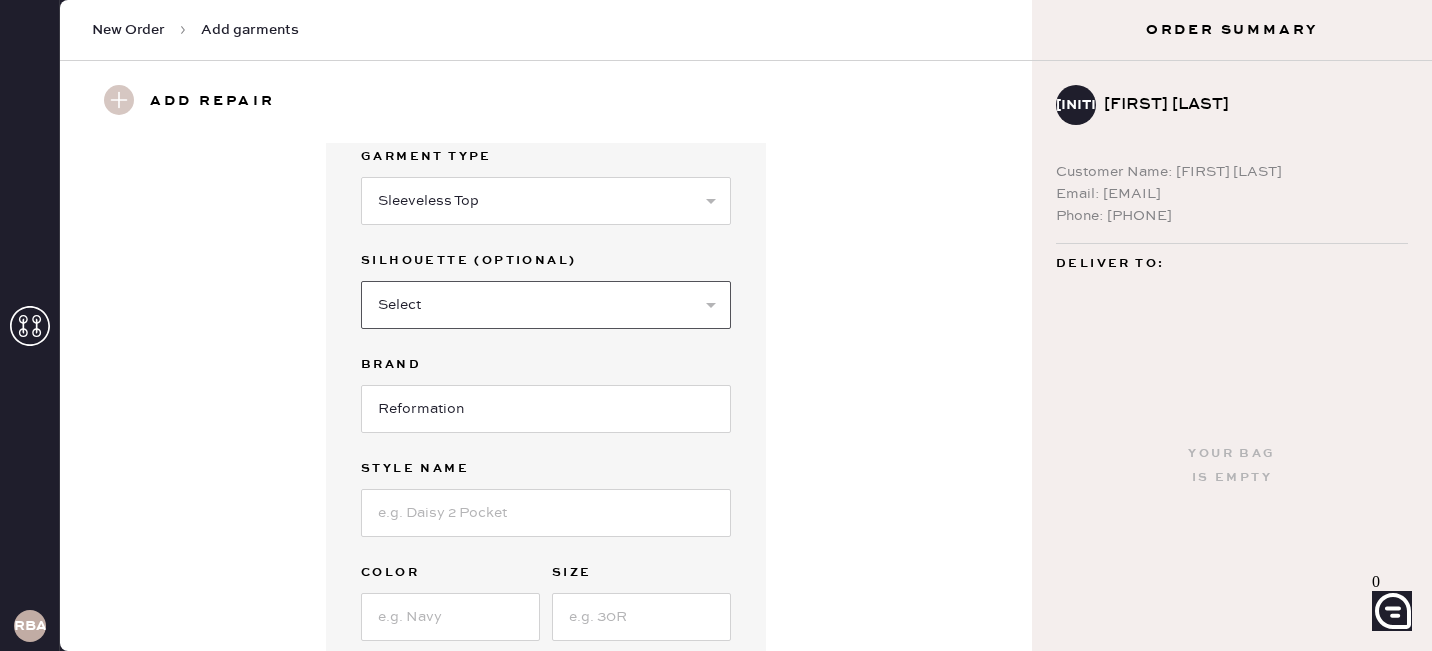 click on "Select Crop top Full Length Other" at bounding box center (546, 305) 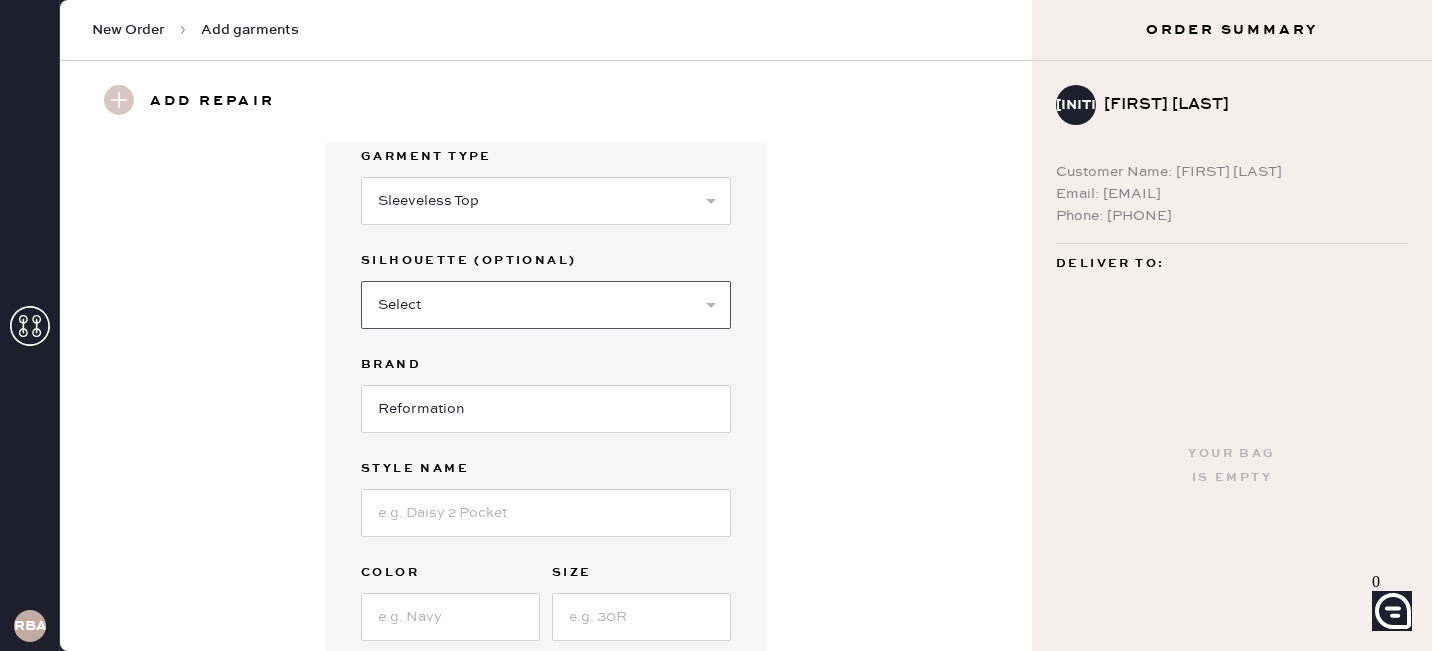 select on "70" 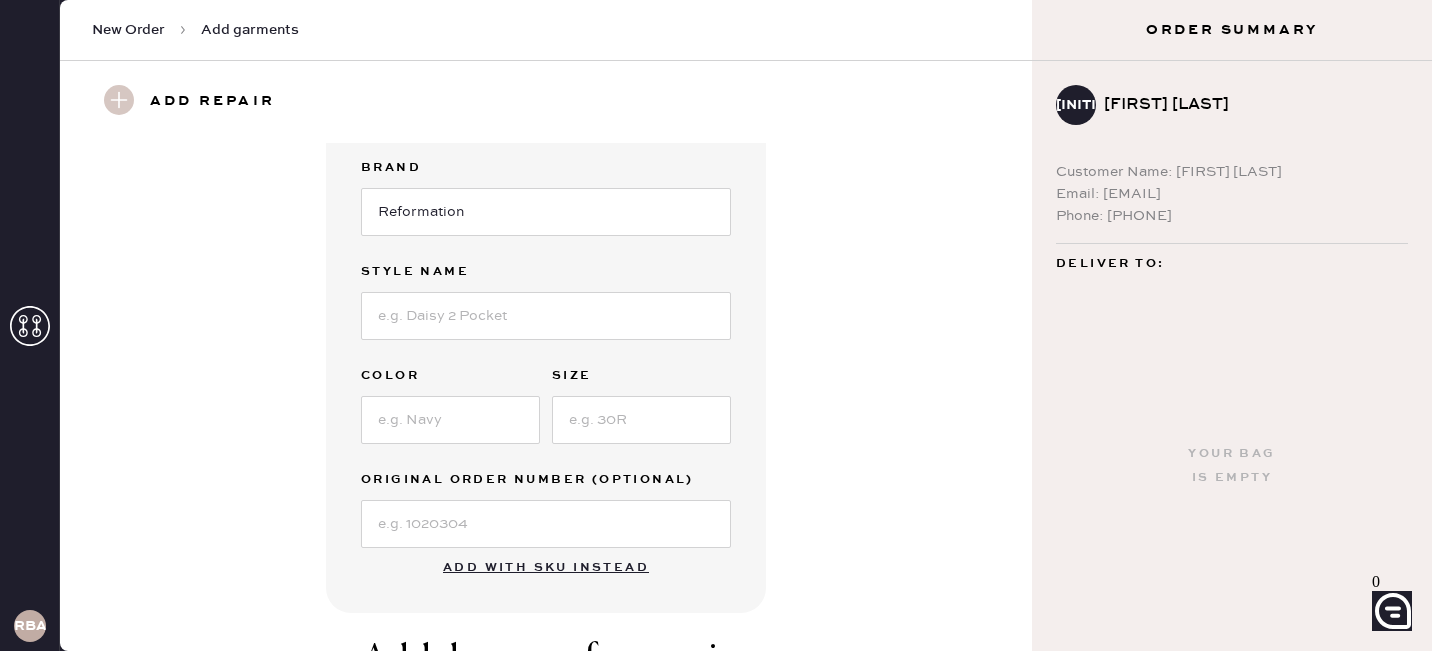 scroll, scrollTop: 311, scrollLeft: 0, axis: vertical 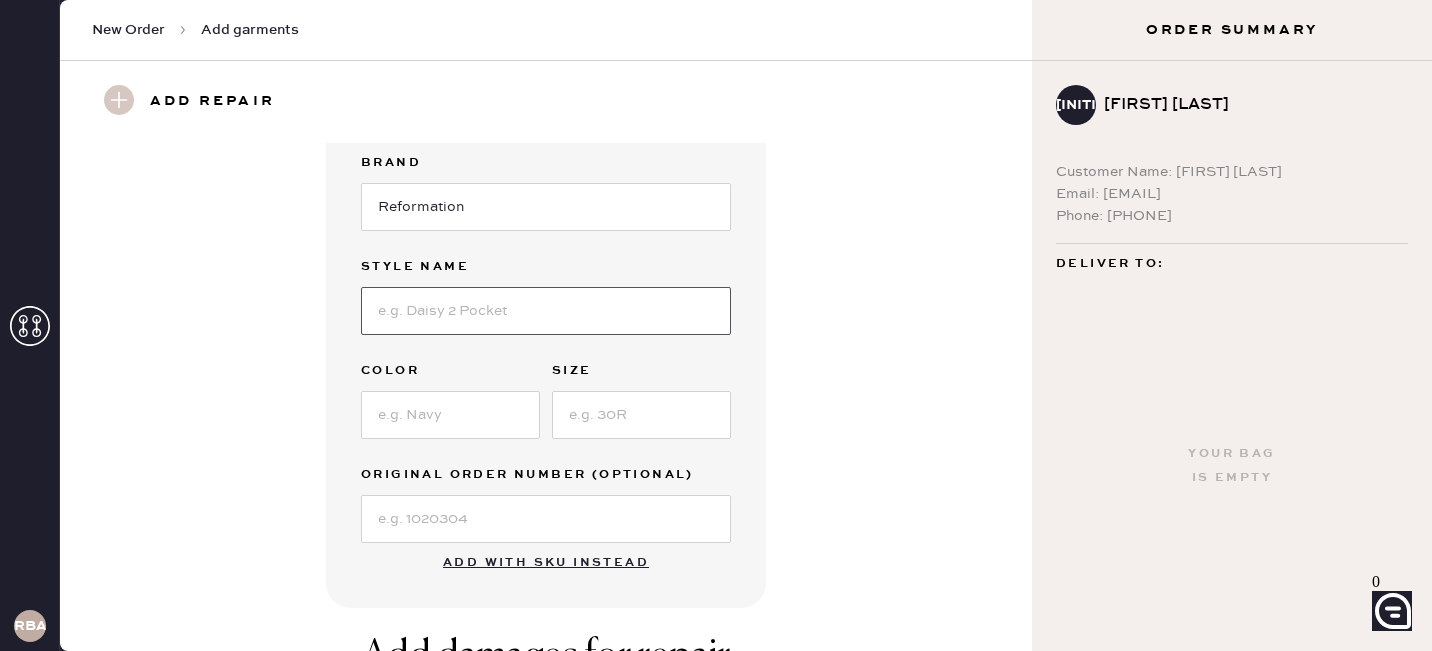 click at bounding box center (546, 311) 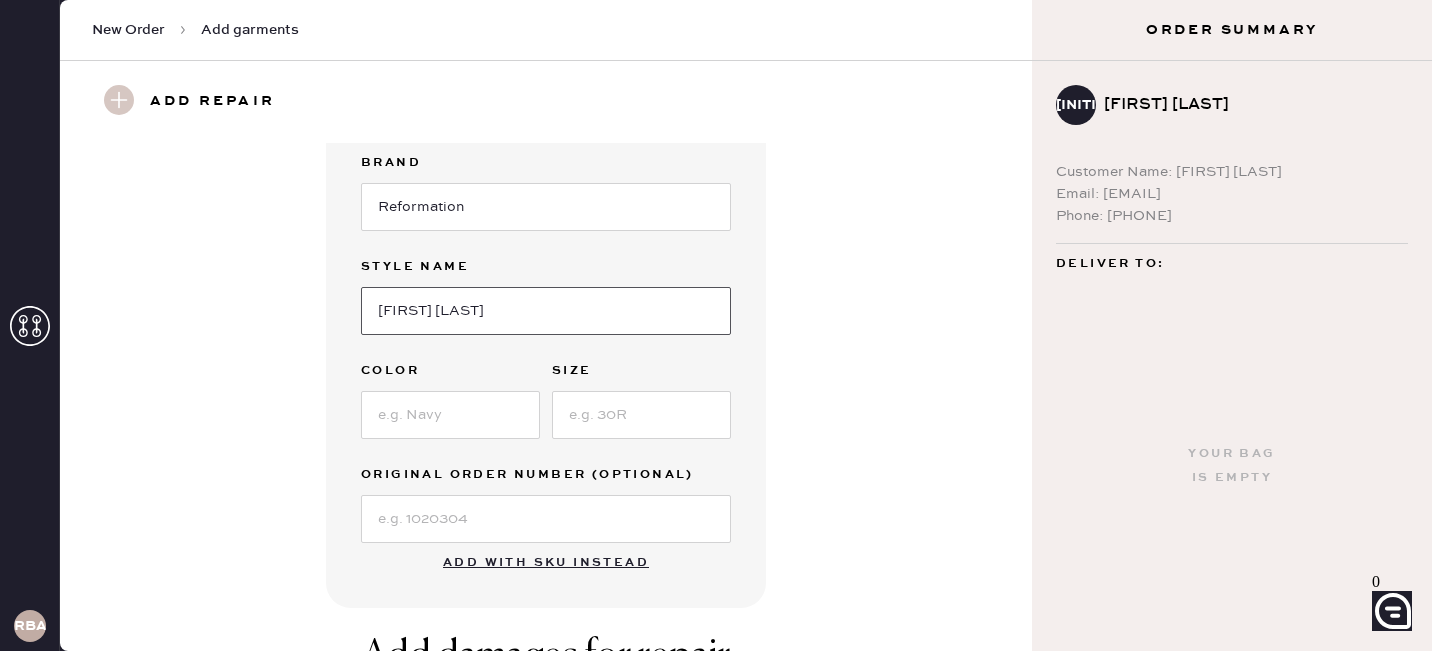 type on "[FIRST] [LAST]" 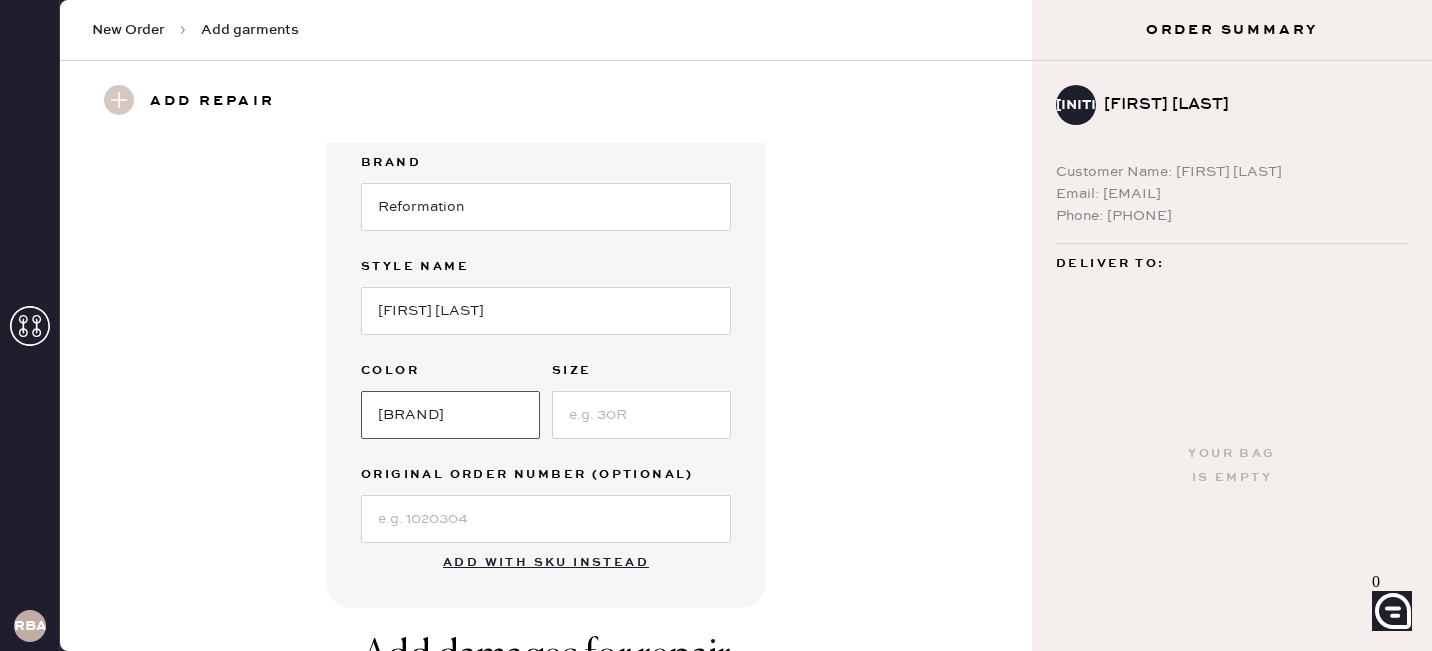 type on "Vogue" 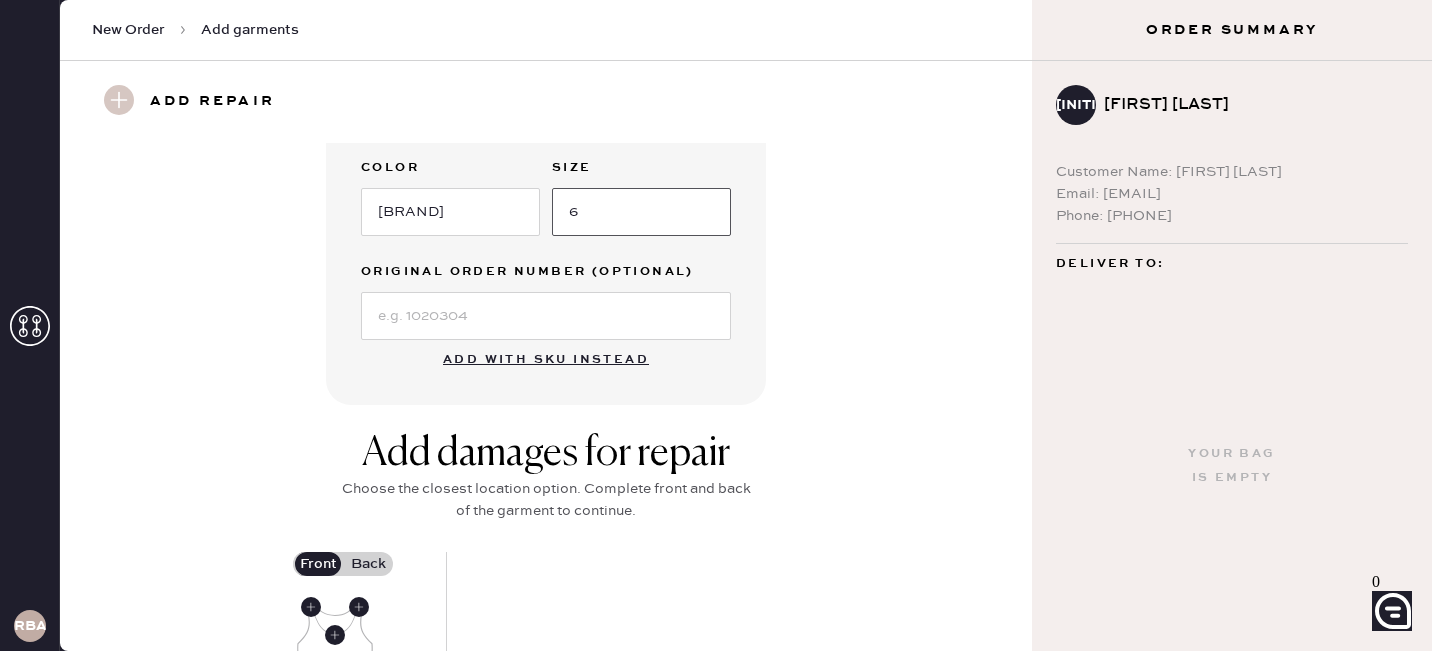 scroll, scrollTop: 516, scrollLeft: 0, axis: vertical 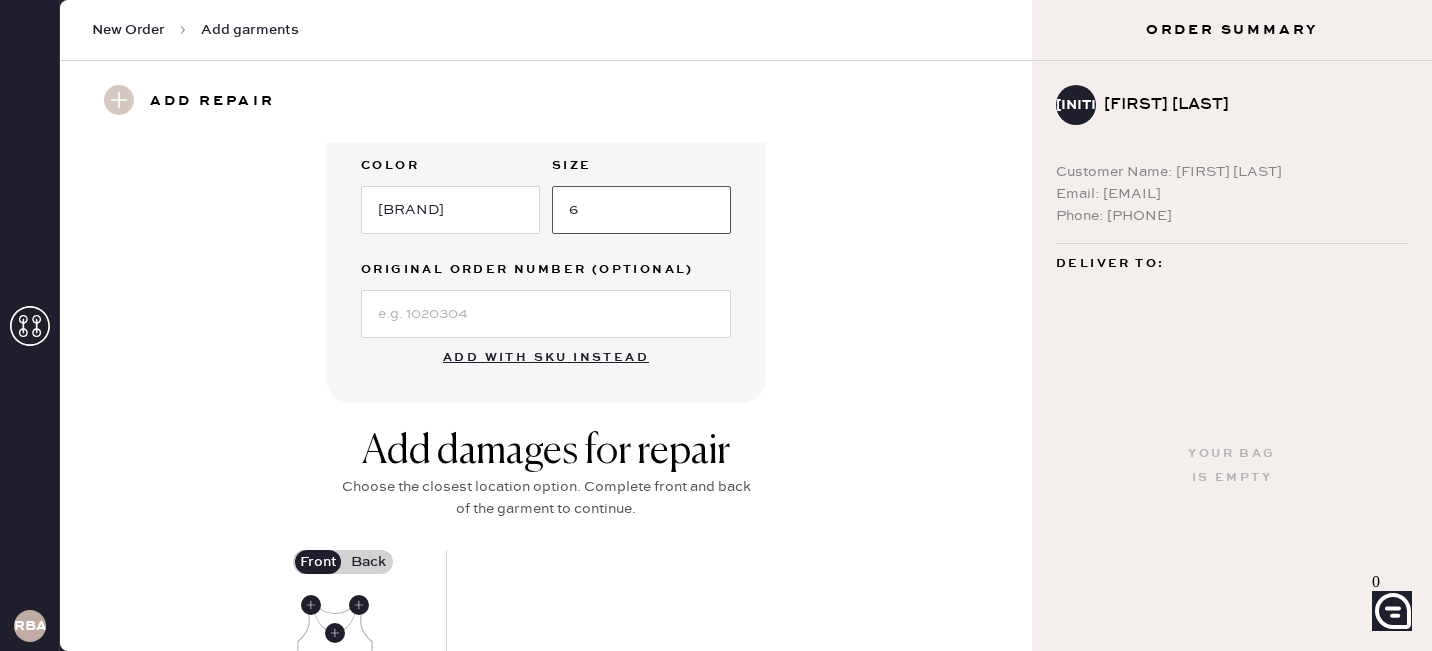 type on "6" 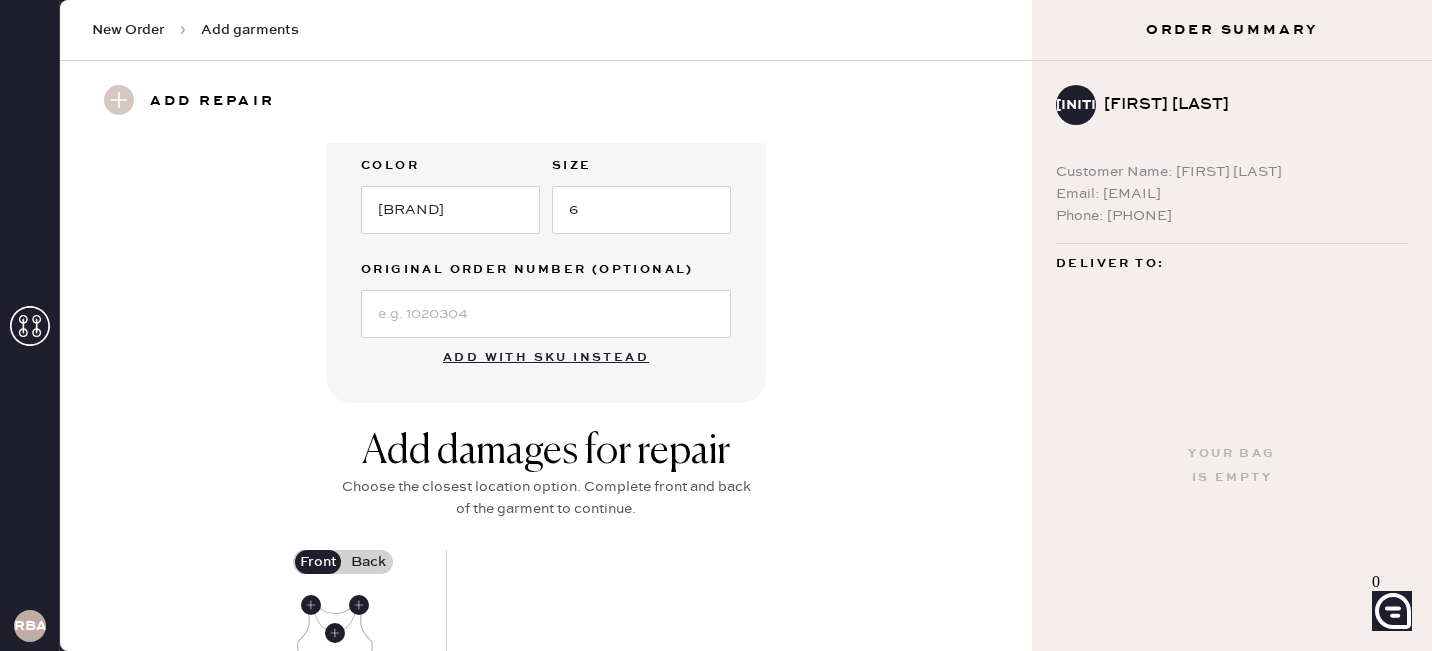 click on "Garment details Garment Type Select Basic Skirt Jeans Leggings Pants Shorts Basic Sleeved Dress Basic Sleeveless Dress Basic Strap Dress Strap Jumpsuit Button Down Top Sleeved Top Sleeveless Top Silhouette (optional) Select Crop top Full Length Other Pattern Name : crop_top_sleeveless_top Brand Reformation Style name Juliete Linen Top Color Vogue Size 6 Original Order Number (Optional) Add with SKU instead" at bounding box center (546, 15) 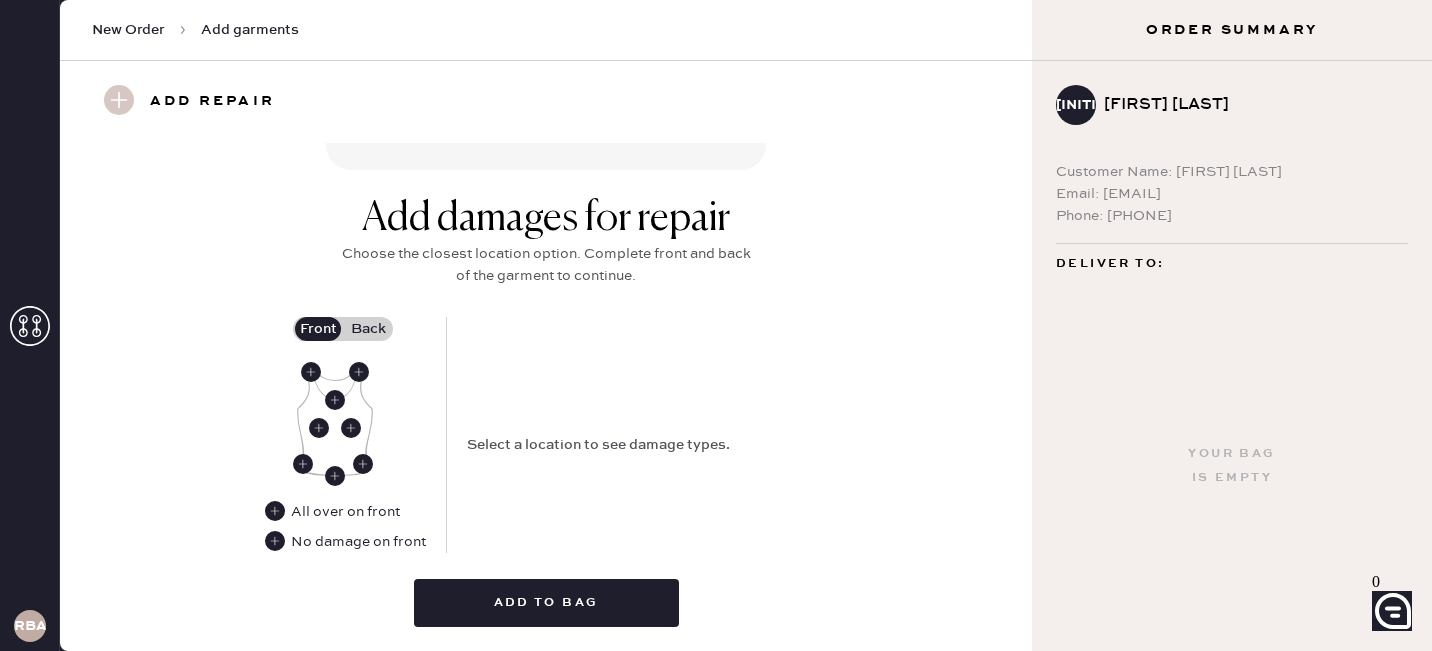 scroll, scrollTop: 785, scrollLeft: 0, axis: vertical 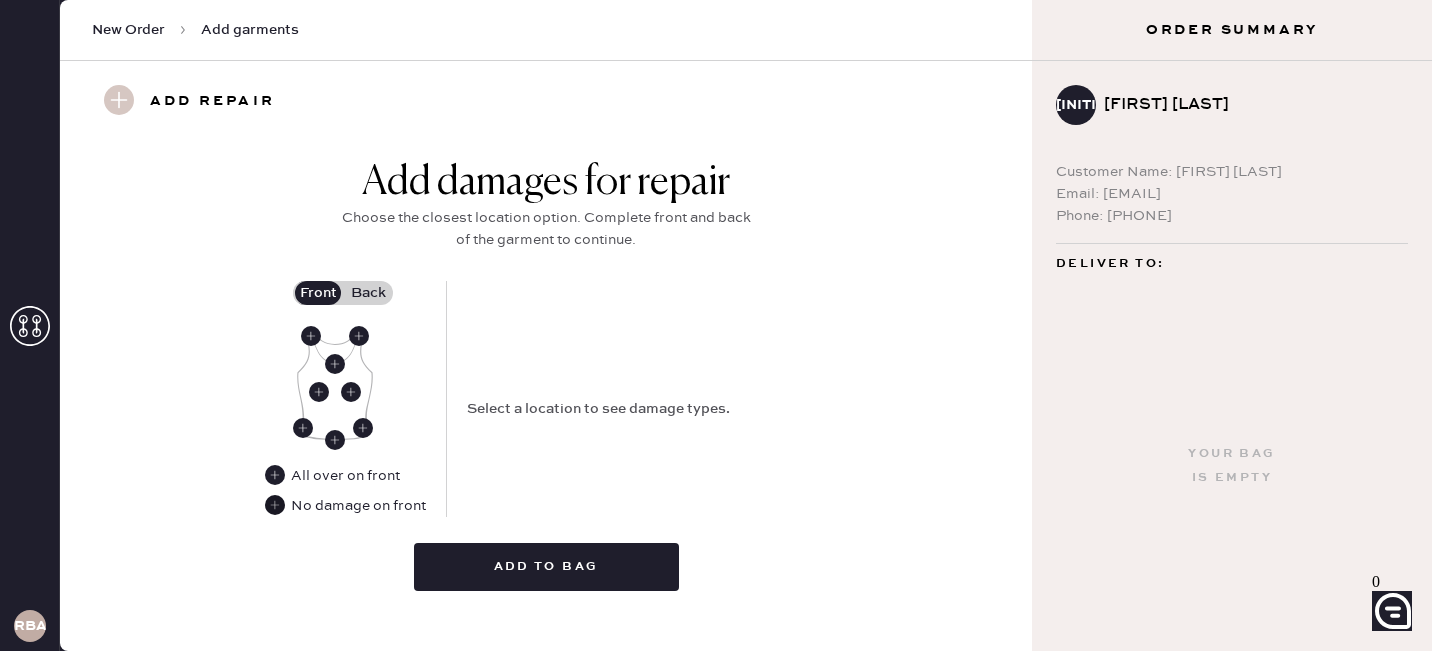 click at bounding box center (275, 505) 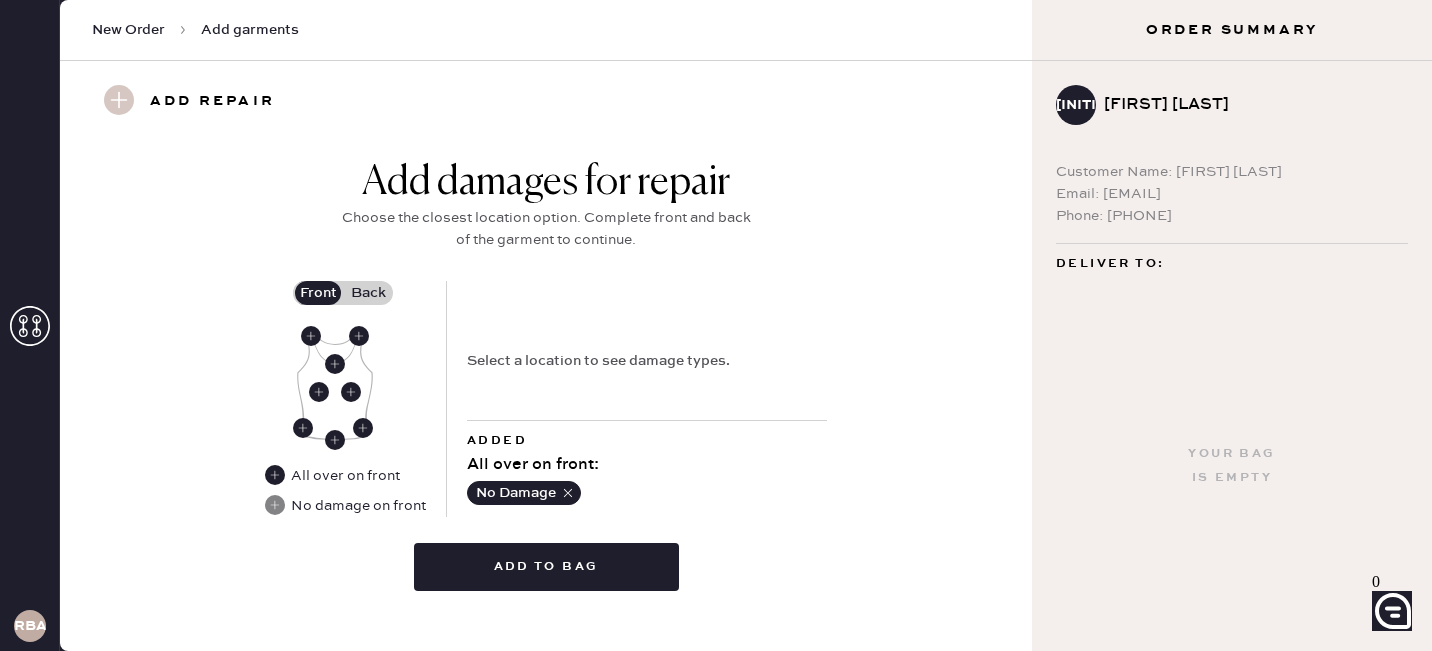 click on "Back" at bounding box center (368, 293) 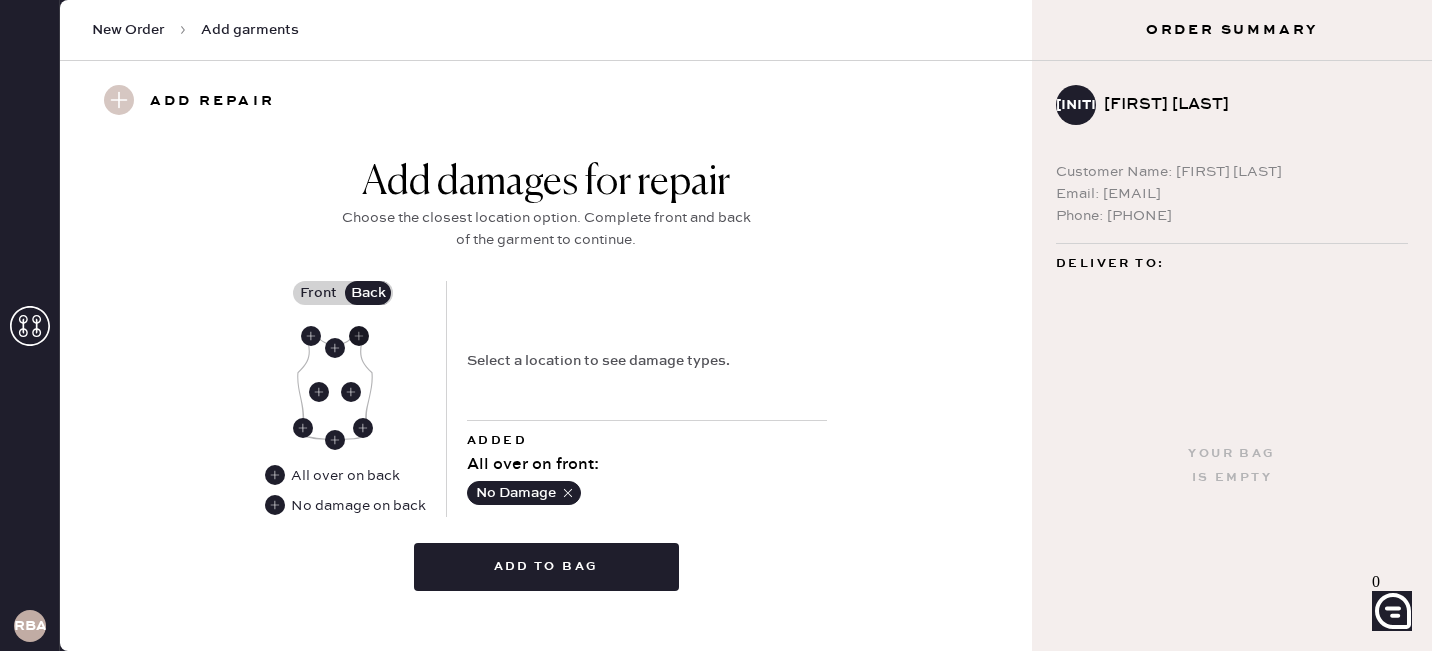 click at bounding box center (359, 336) 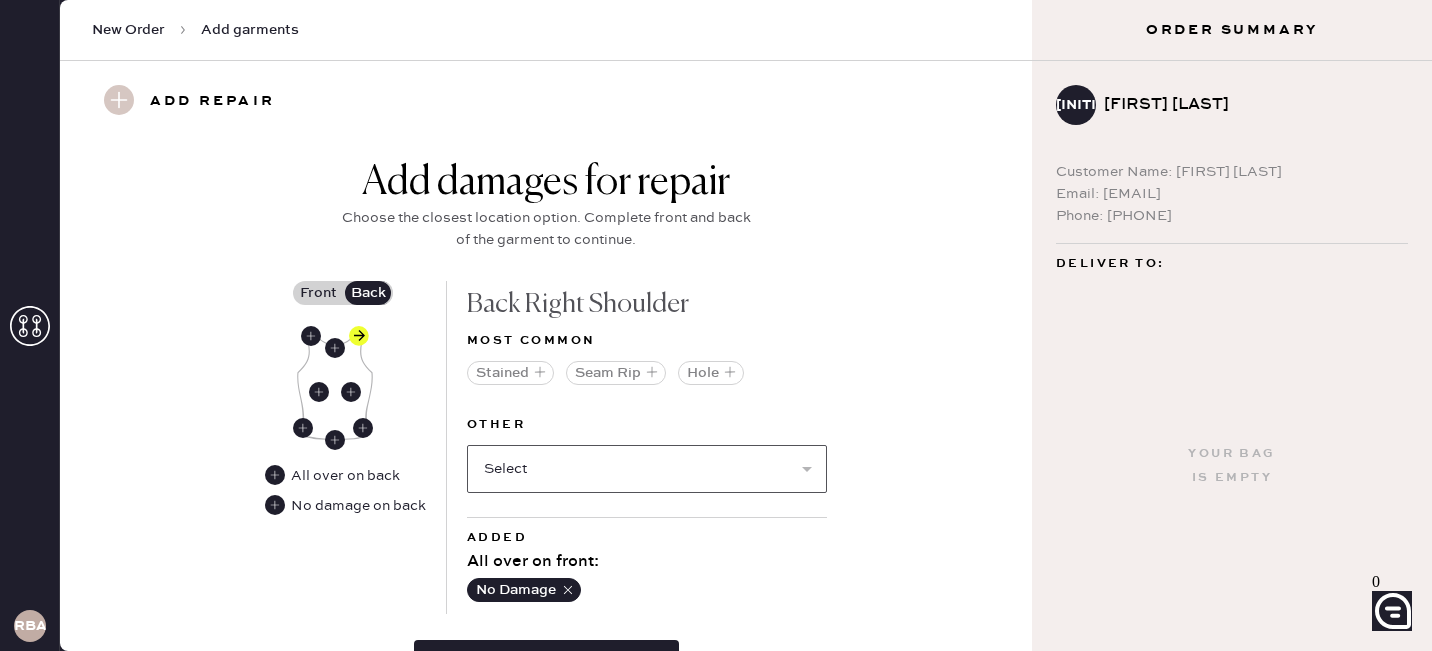 click on "Select Broken / Ripped Hem Broken Beads Broken Belt Loop Broken Button Broken Cup Broken Elastic Broken Hook & Eye Broken Label/tag Broken Shoulder Pad Broken Snap Broken Strap Broken Zipper Lint/hair Missing Beads Missing Button Missing Cup Missing Elastic Missing Hook & Eye Missing Shoulder Pad Missing Snap Missing Strap Missing Zipper Odor Pilled Pull / Snag Stretched Elastic Wrinkled" at bounding box center (647, 469) 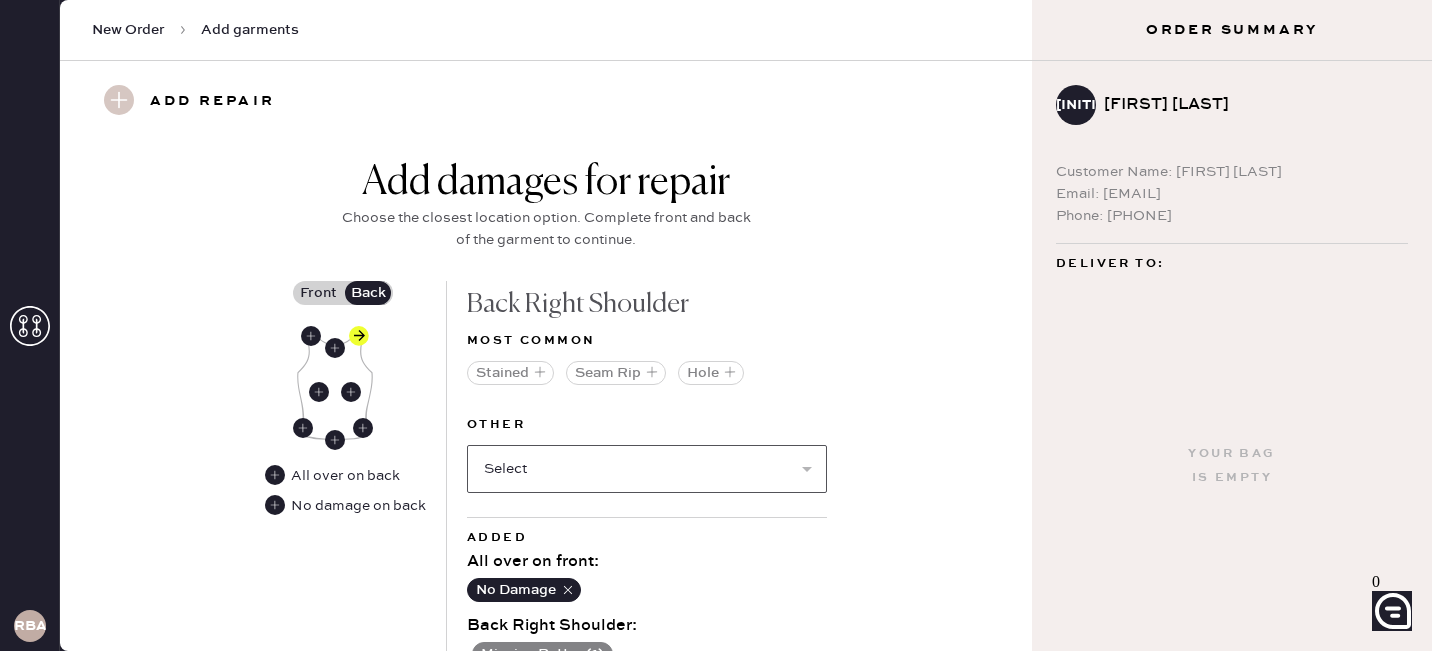 scroll, scrollTop: 917, scrollLeft: 0, axis: vertical 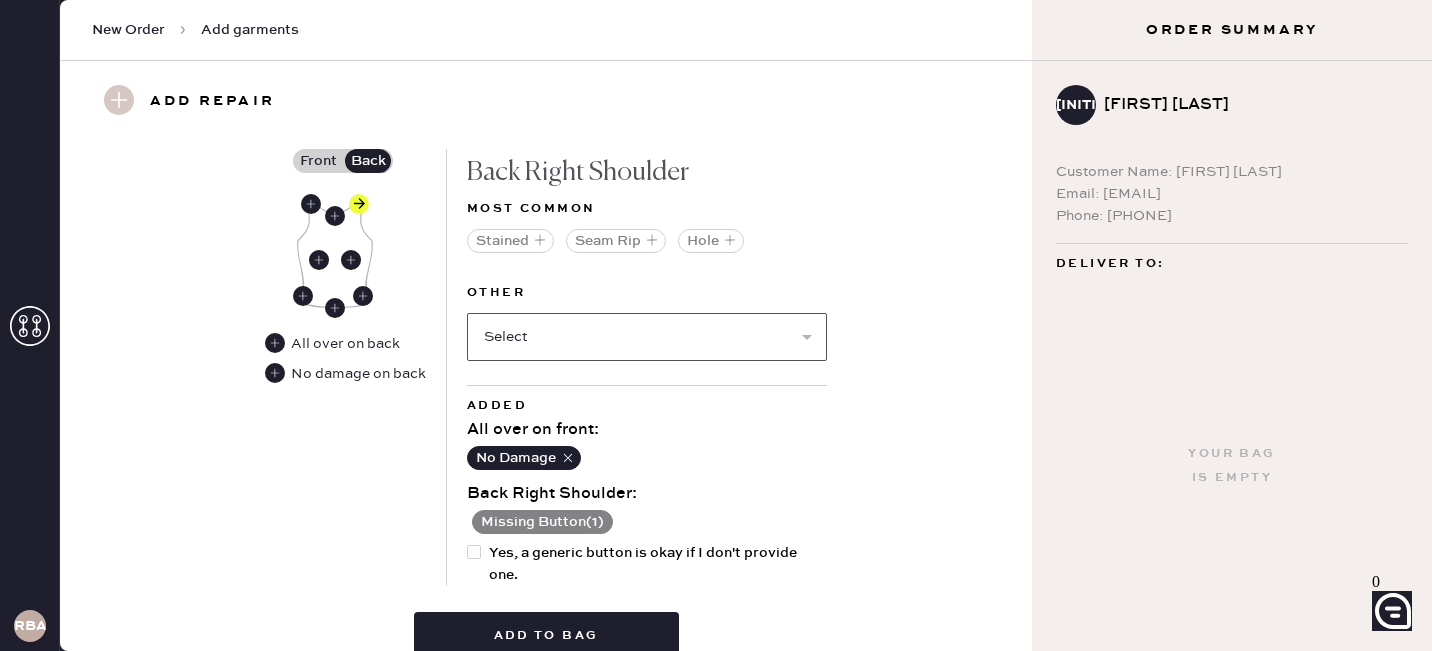 click on "Select Broken / Ripped Hem Broken Beads Broken Belt Loop Broken Button Broken Cup Broken Elastic Broken Hook & Eye Broken Label/tag Broken Shoulder Pad Broken Snap Broken Strap Broken Zipper Lint/hair Missing Beads Missing Cup Missing Elastic Missing Hook & Eye Missing Shoulder Pad Missing Snap Missing Strap Missing Zipper Odor Pilled Pull / Snag Stretched Elastic Wrinkled" at bounding box center [647, 337] 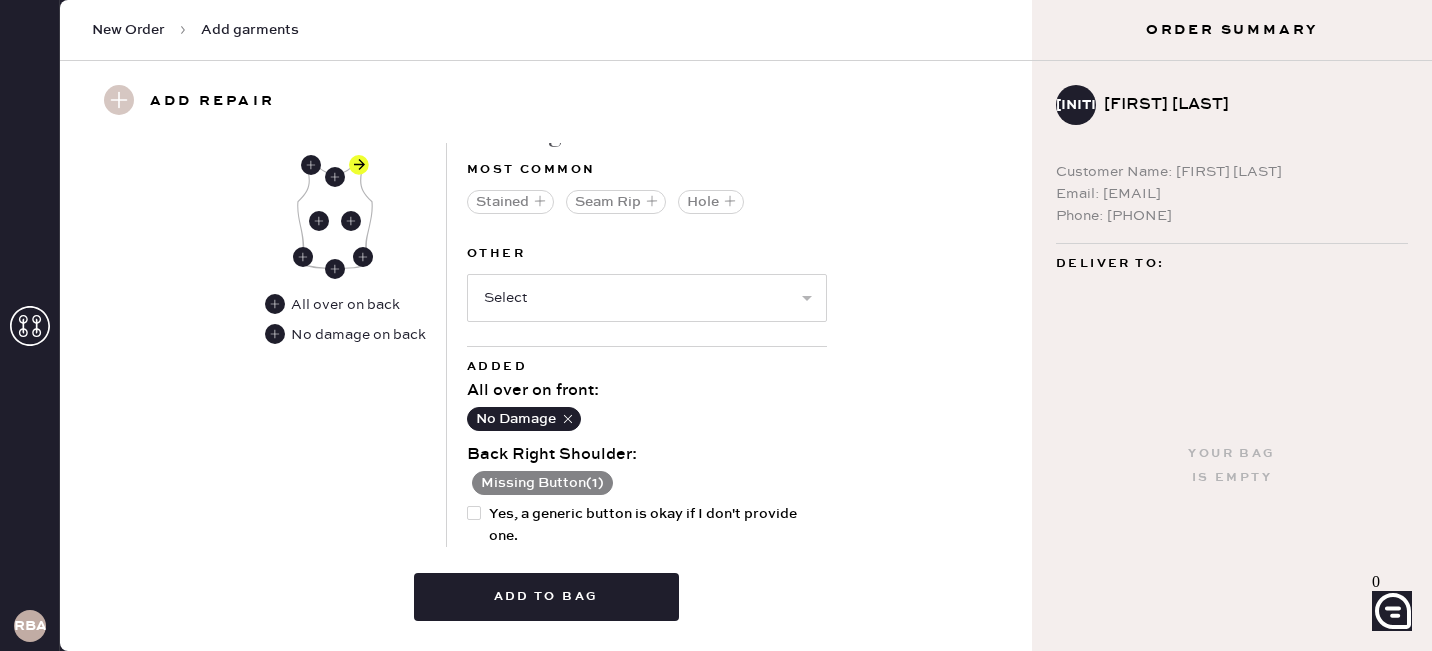 click at bounding box center [478, 525] 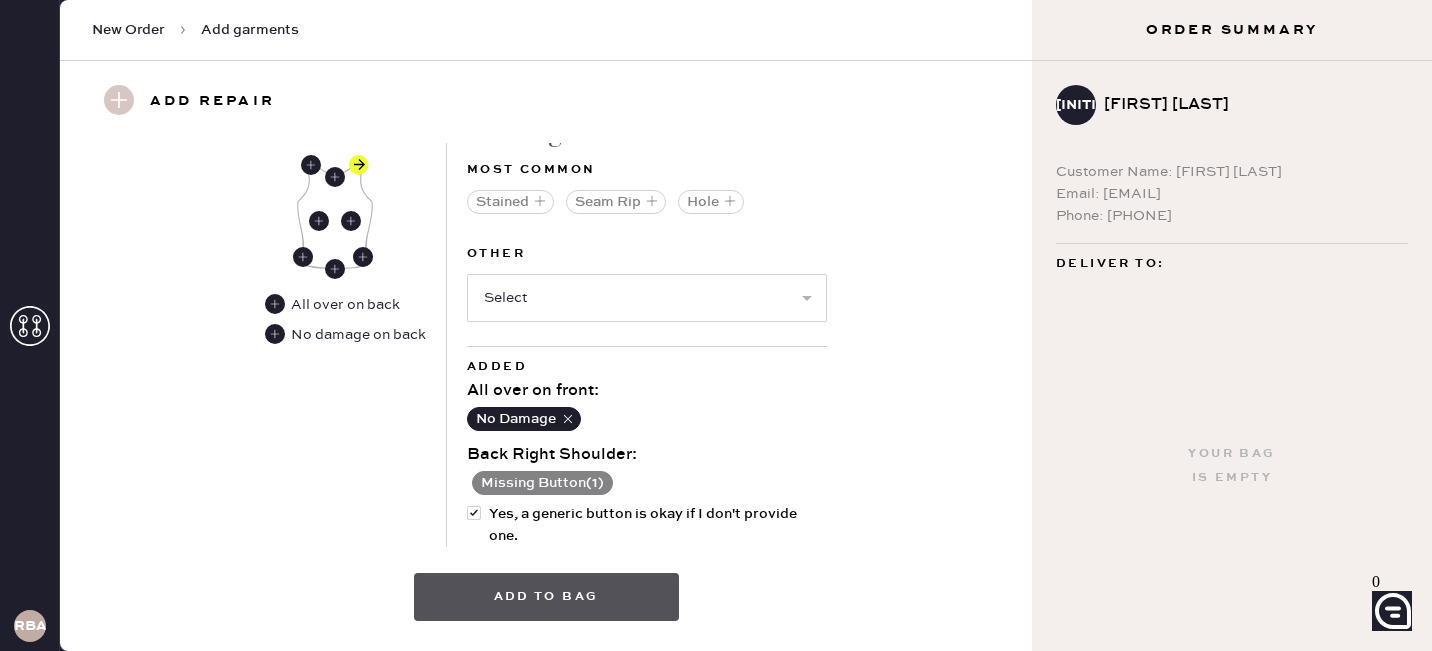 click on "Add to bag" at bounding box center [546, 597] 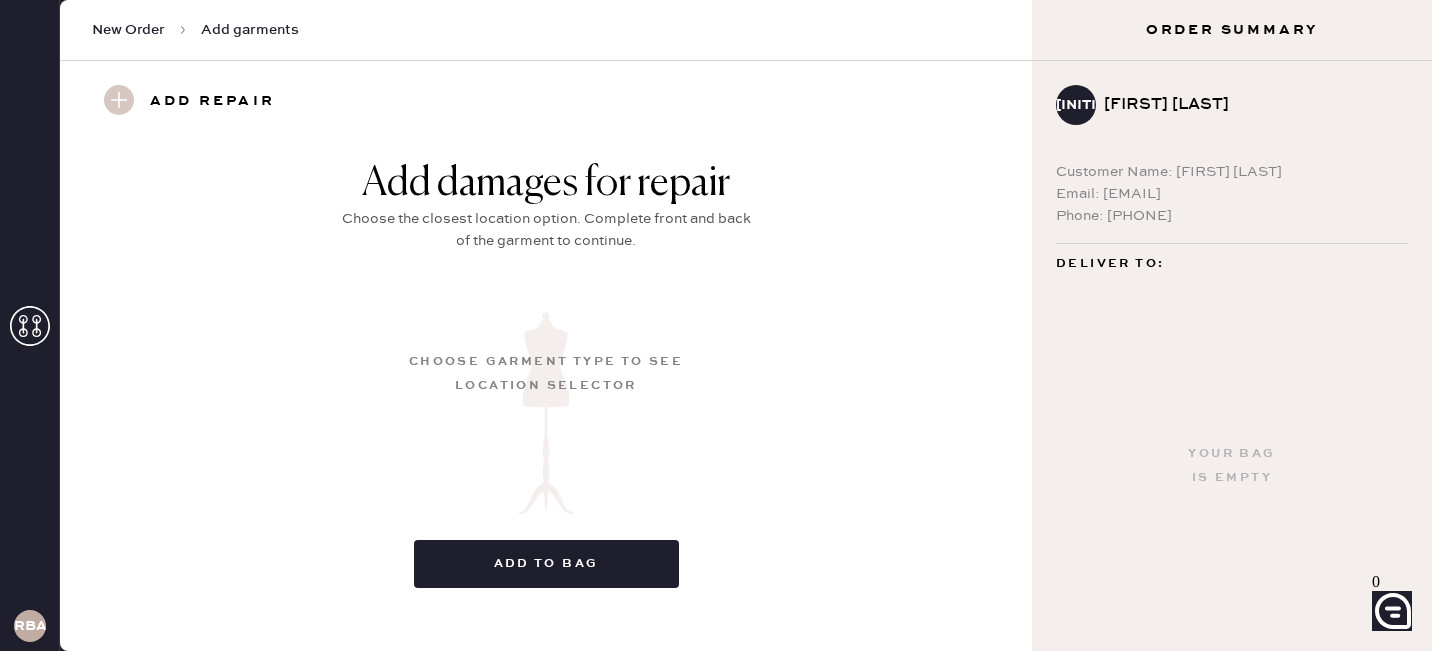 scroll, scrollTop: 333, scrollLeft: 0, axis: vertical 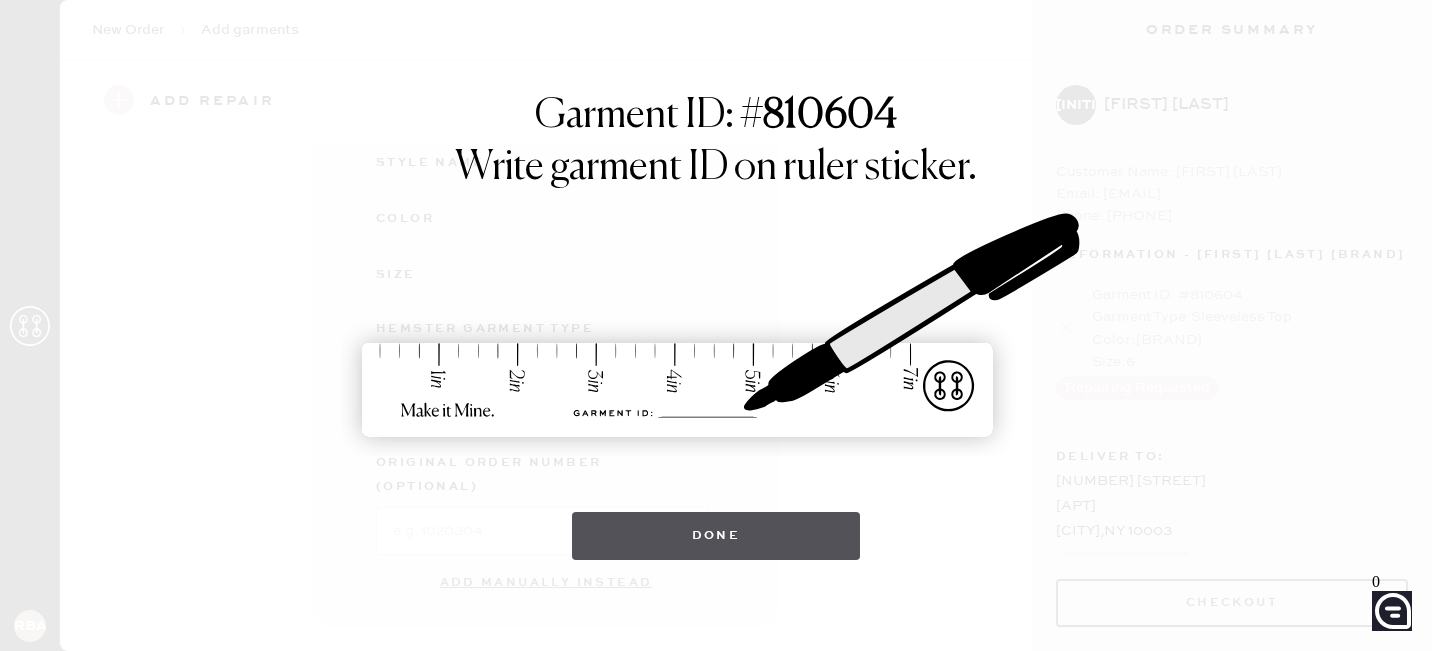 click on "Done" at bounding box center (716, 536) 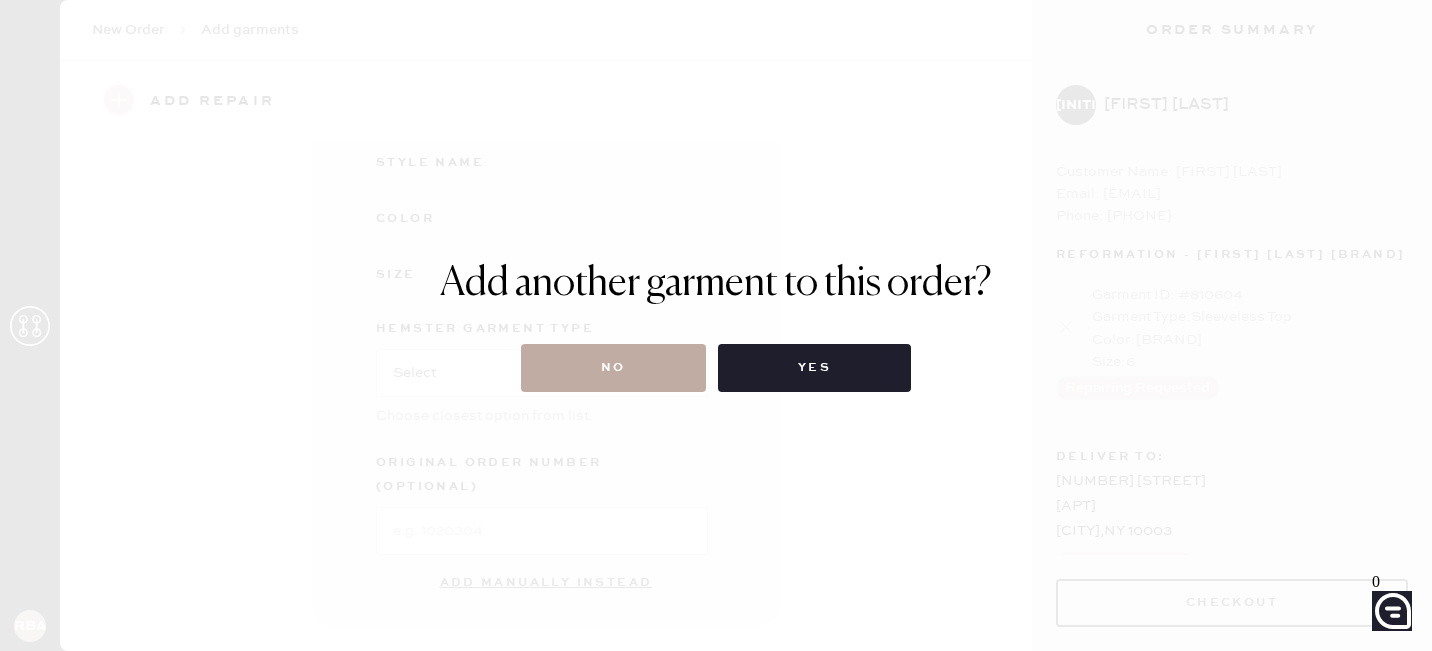 click on "No" at bounding box center [613, 368] 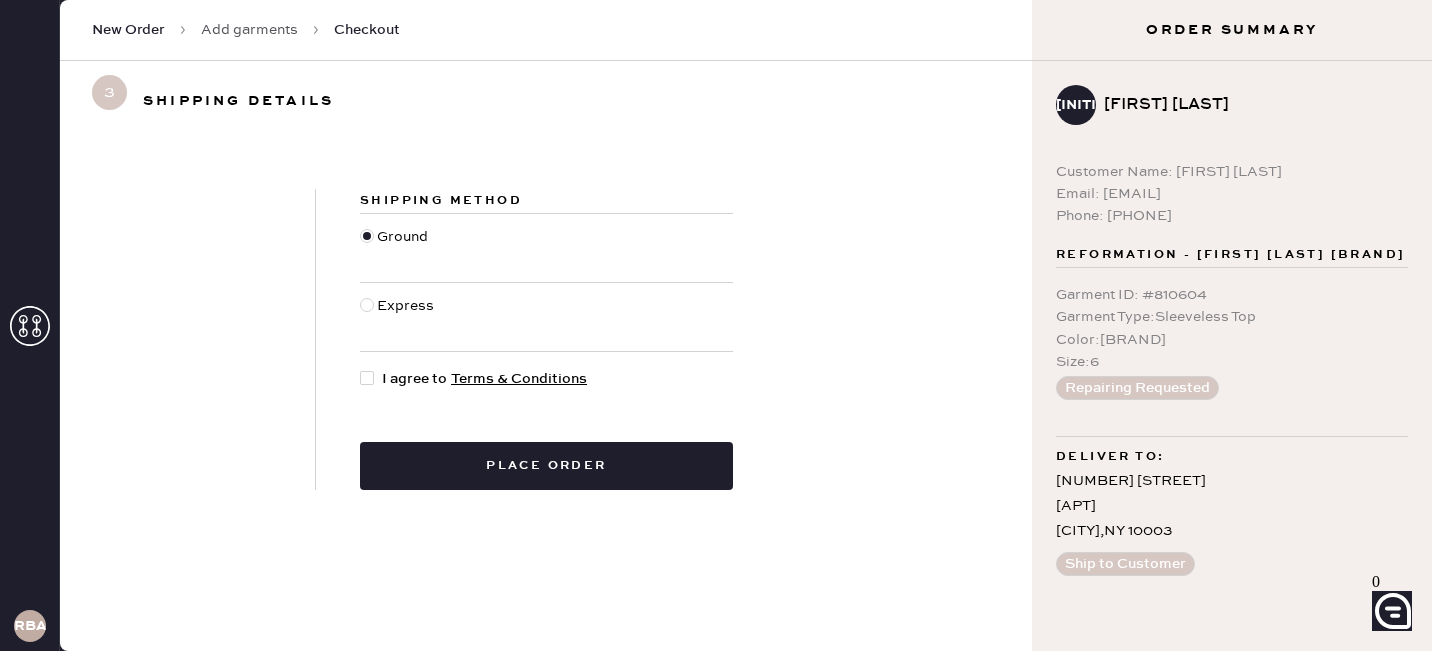 click at bounding box center [367, 378] 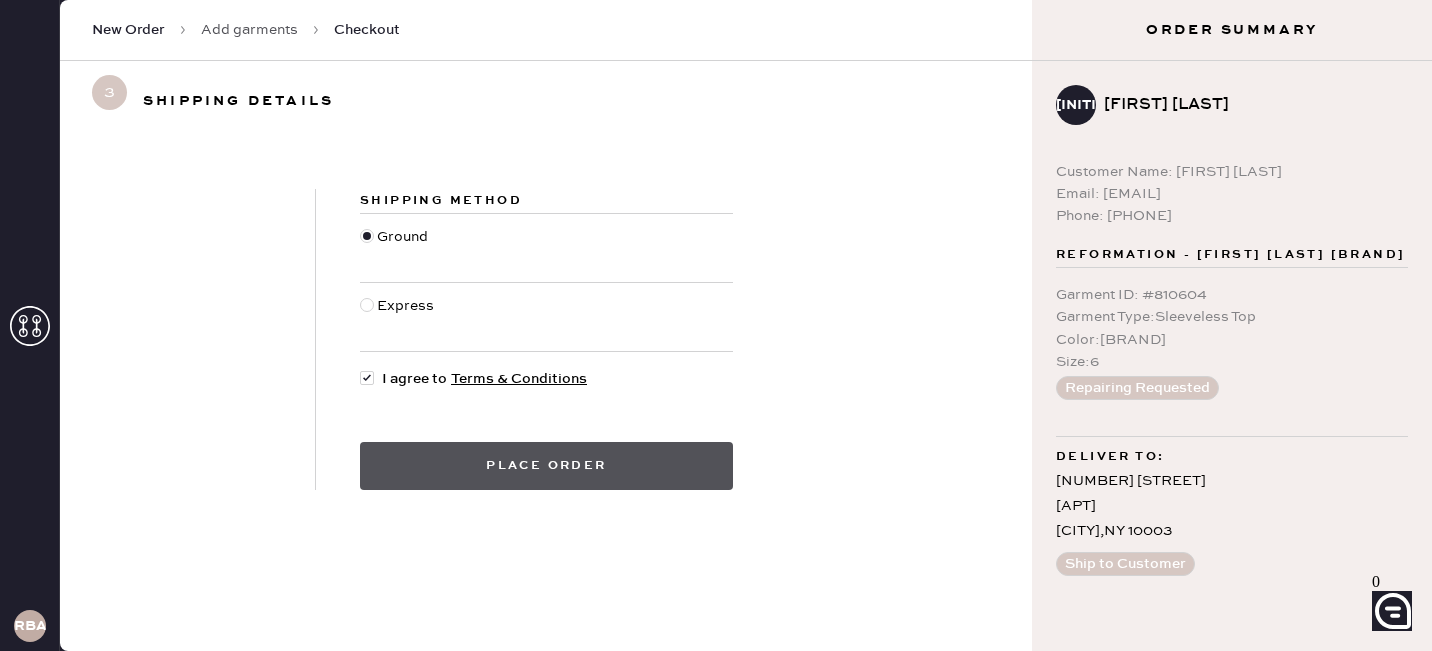 drag, startPoint x: 487, startPoint y: 460, endPoint x: 487, endPoint y: 448, distance: 12 